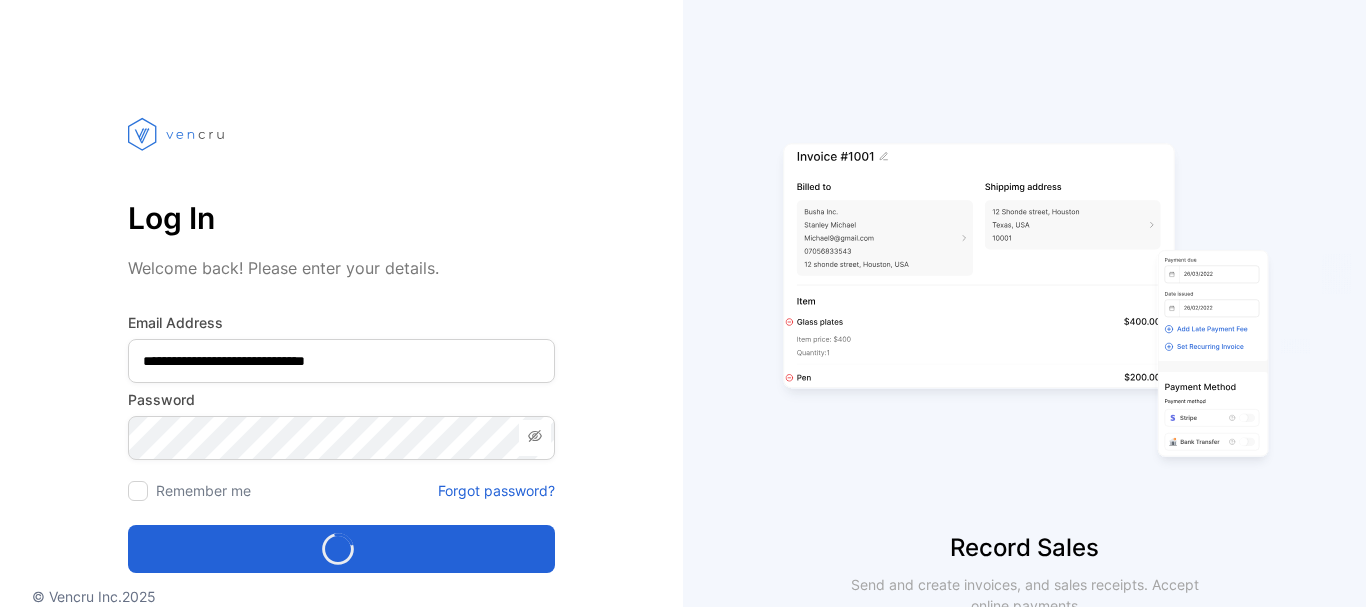 scroll, scrollTop: 0, scrollLeft: 0, axis: both 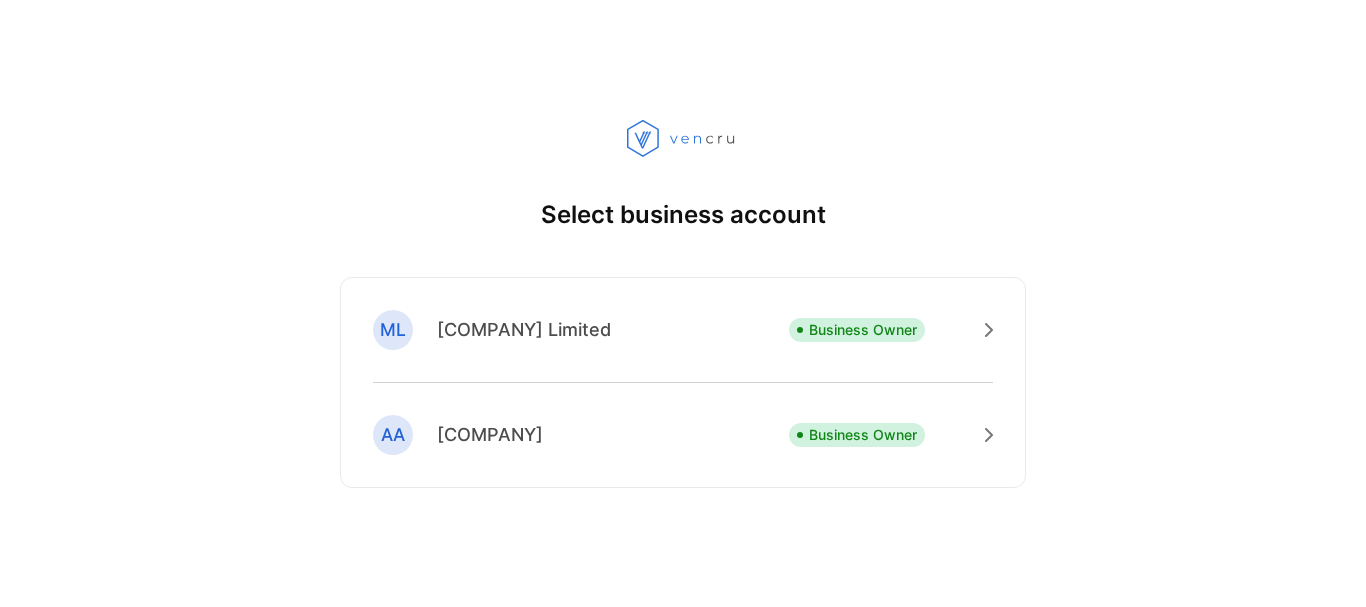 click on "[COMPANY] Limited" at bounding box center [524, 329] 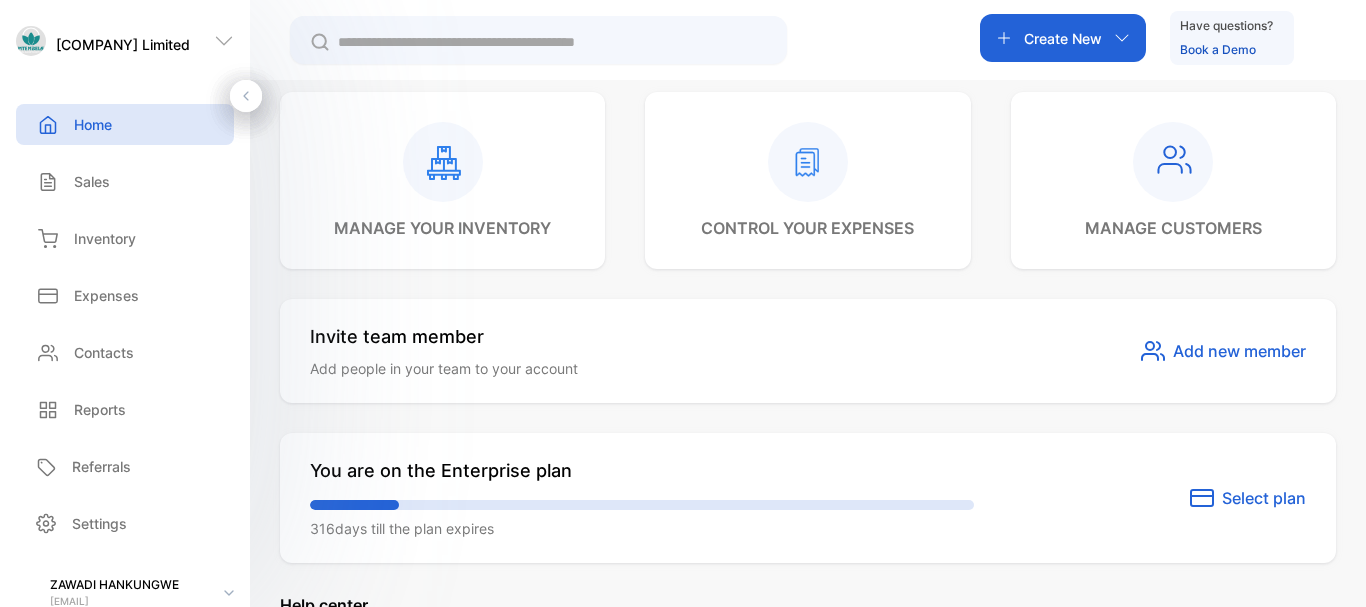 scroll, scrollTop: 1000, scrollLeft: 0, axis: vertical 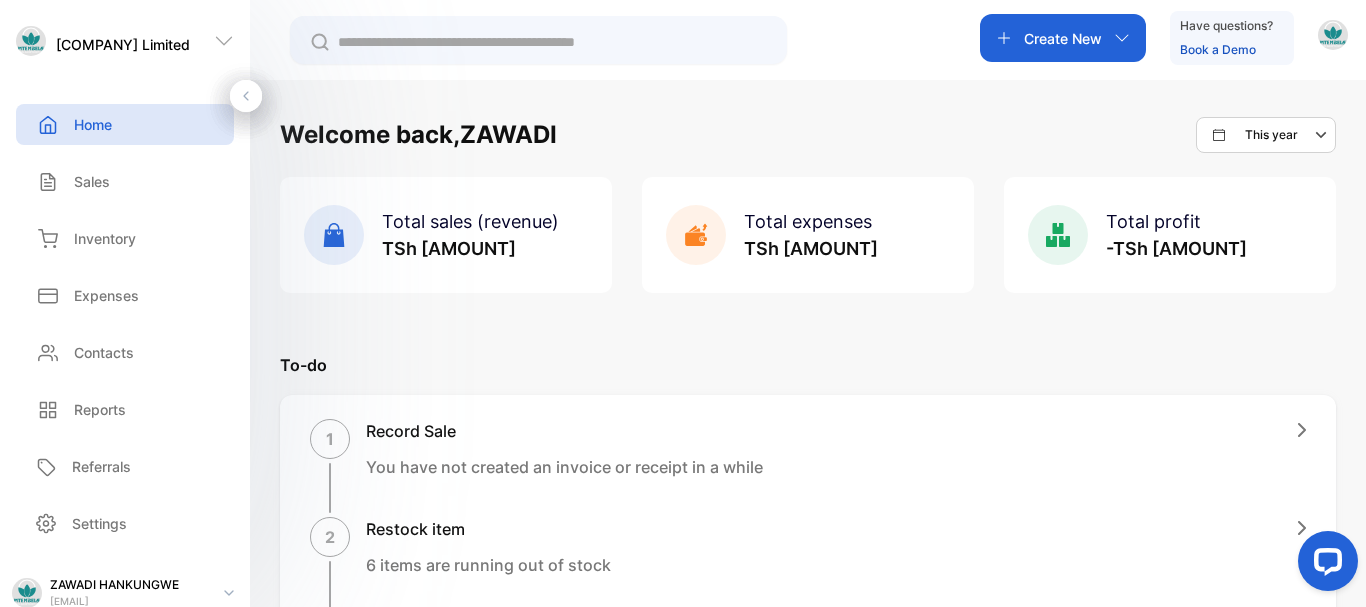 click on "Expenses" at bounding box center [125, 295] 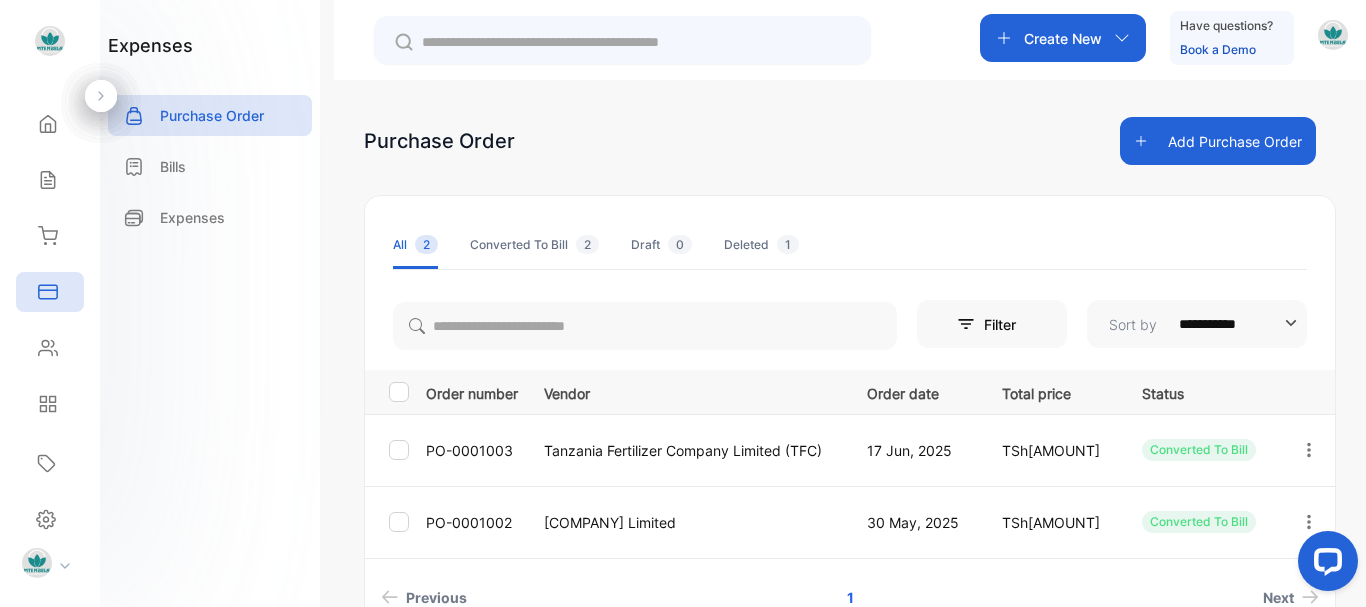 click on "Add Purchase Order" at bounding box center [1218, 141] 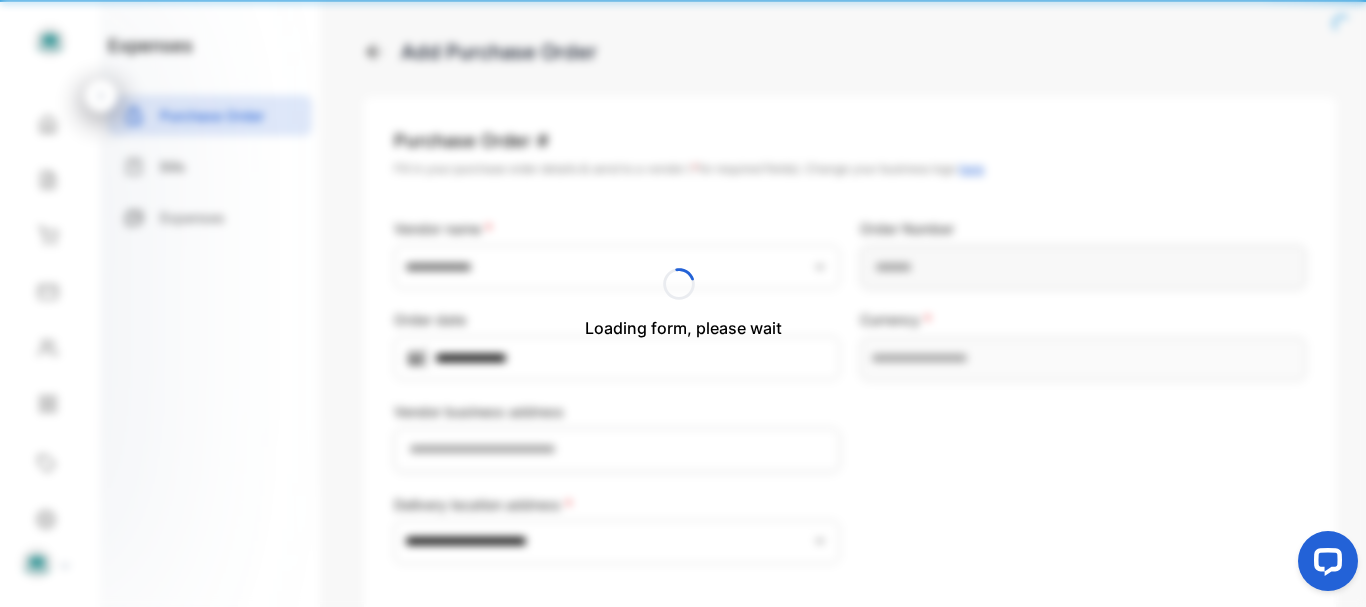 type on "**********" 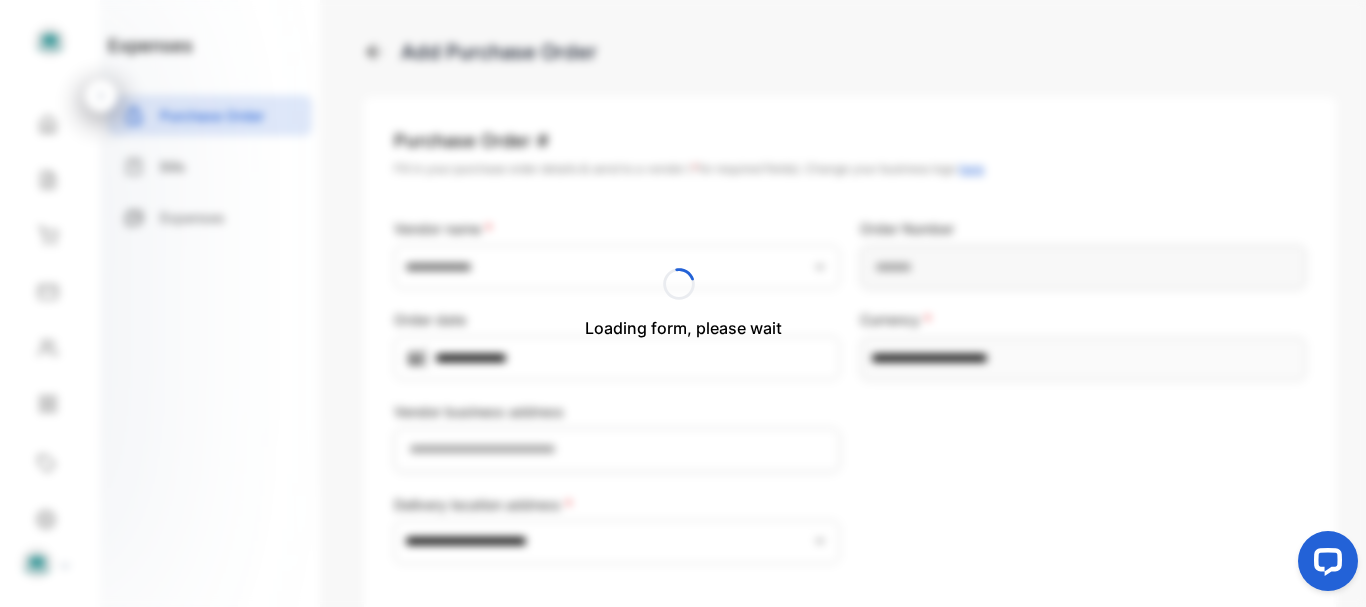 type on "**********" 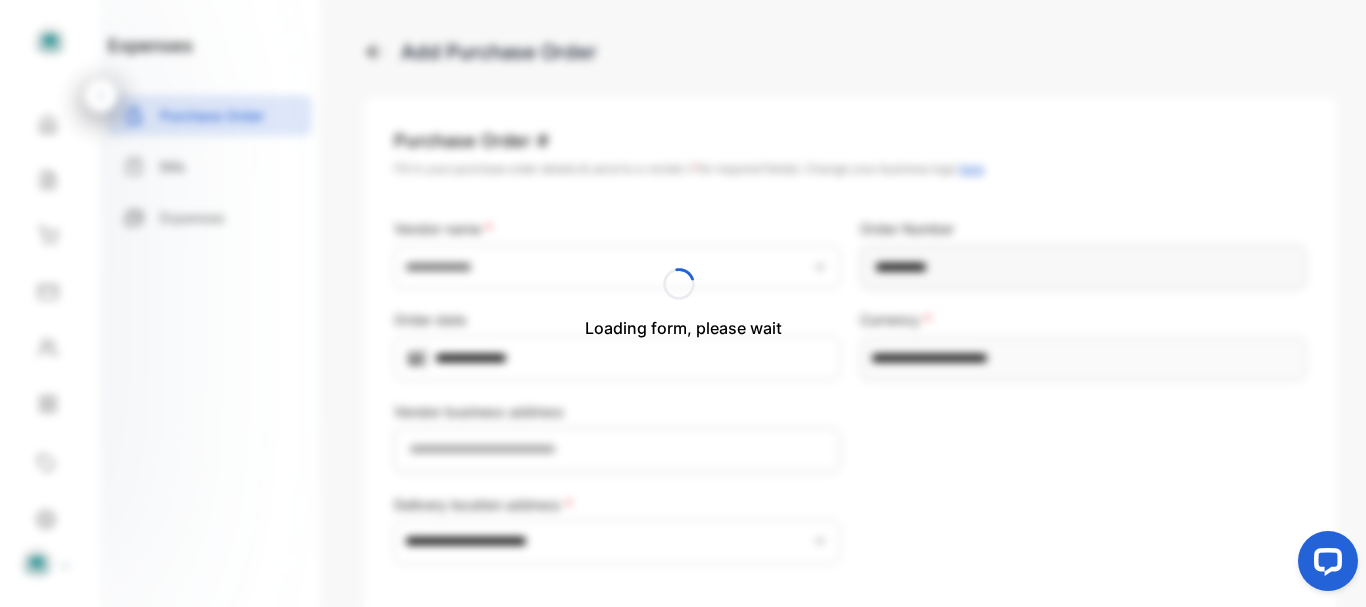 type on "**********" 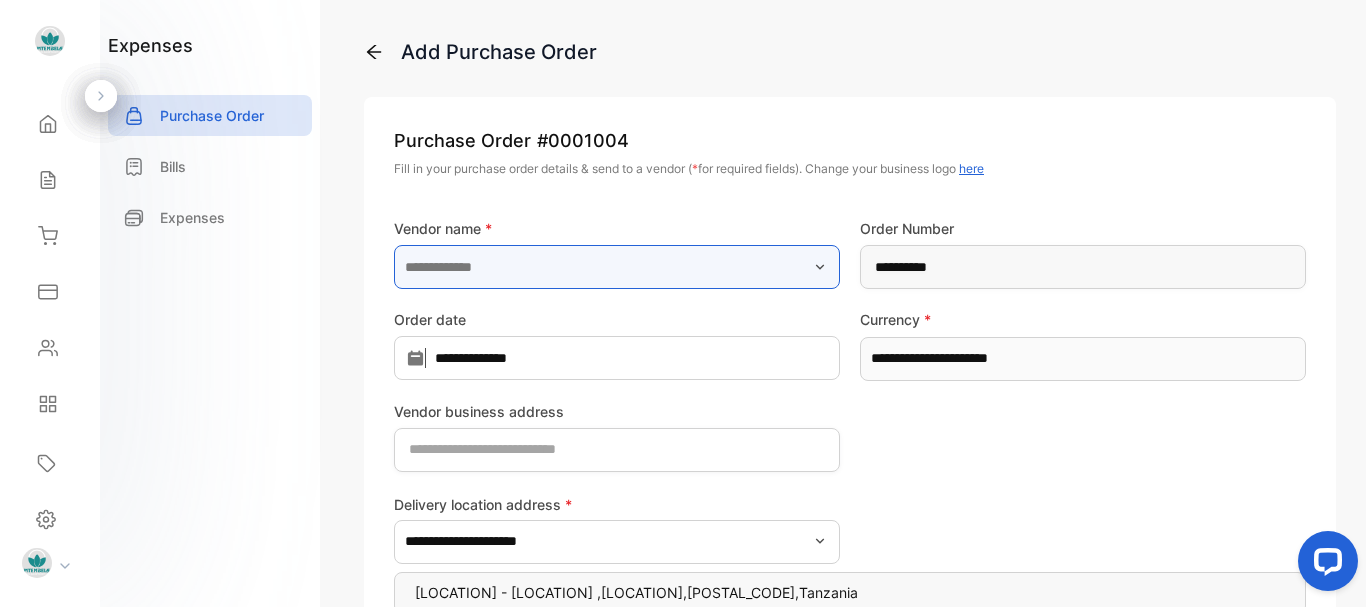 click at bounding box center [617, 267] 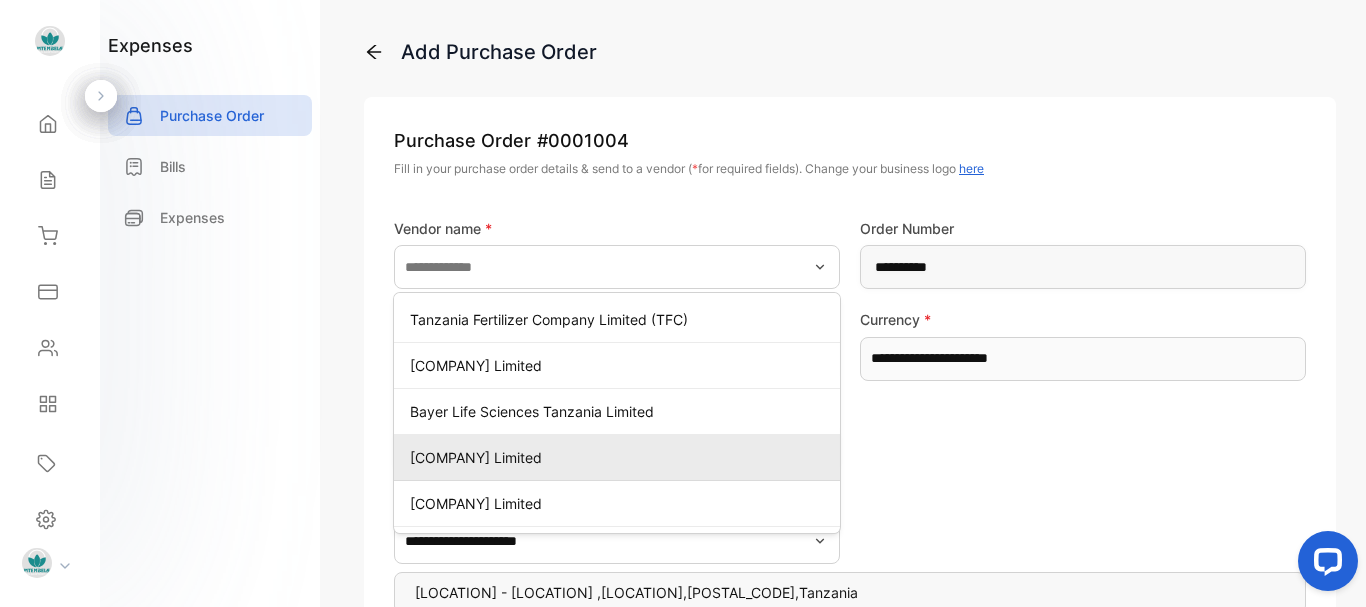 click on "[COMPANY] Limited" at bounding box center (621, 457) 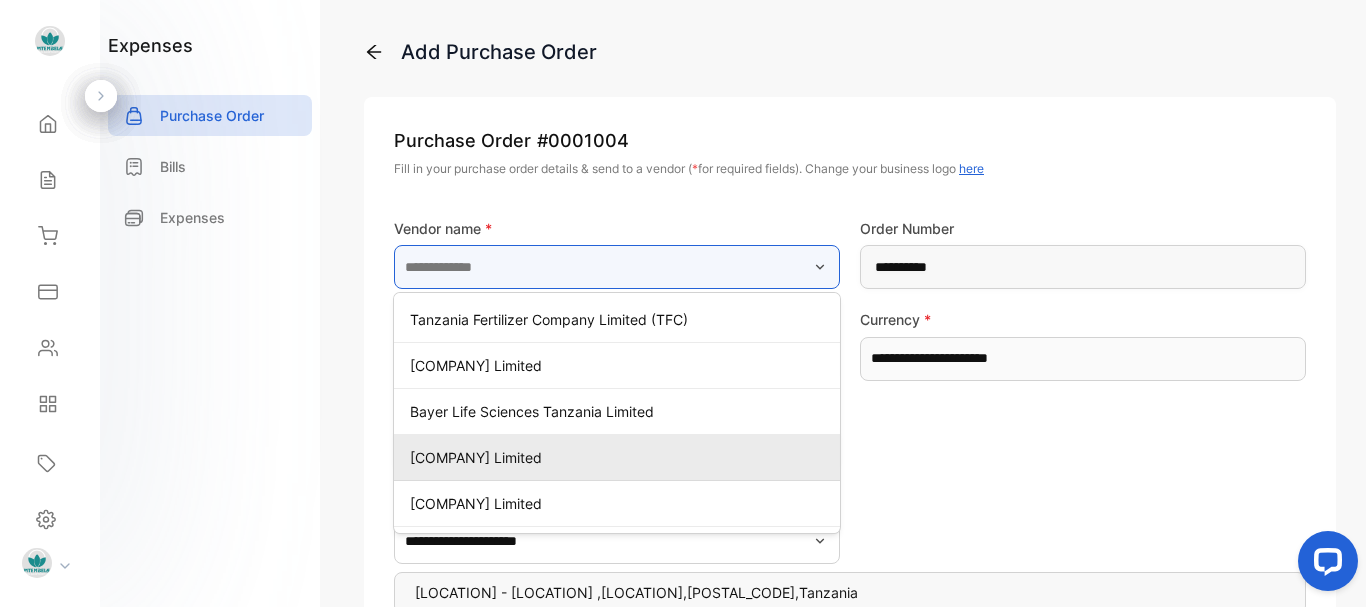 type on "**********" 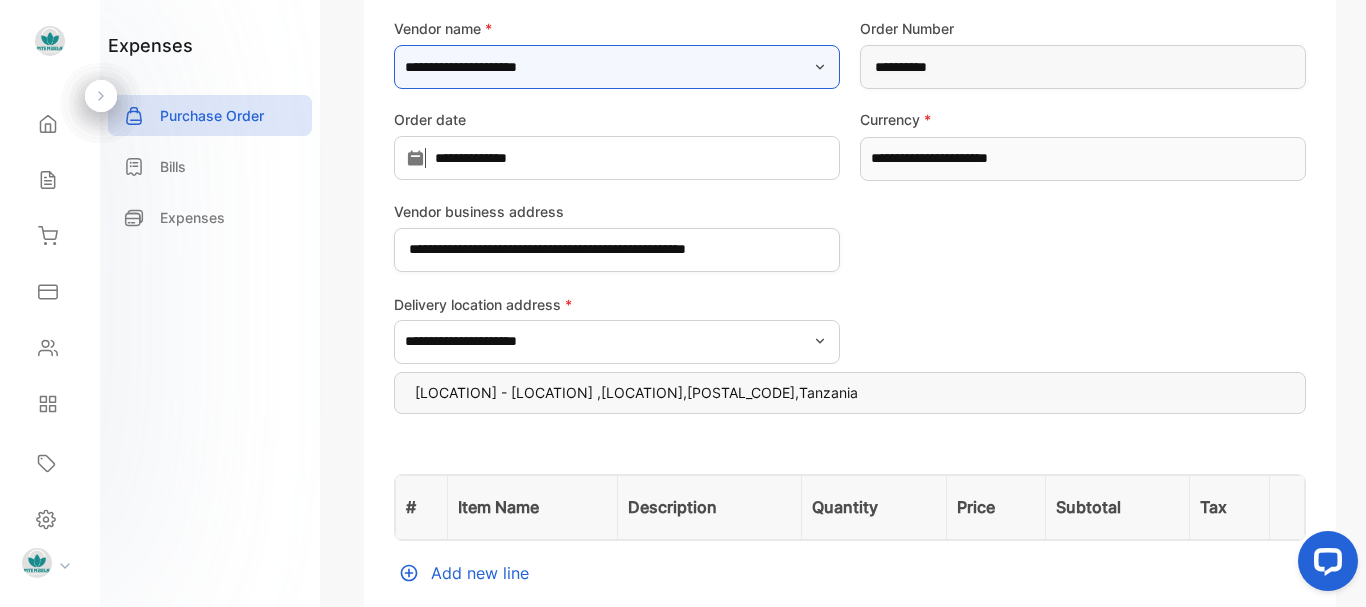 scroll, scrollTop: 300, scrollLeft: 0, axis: vertical 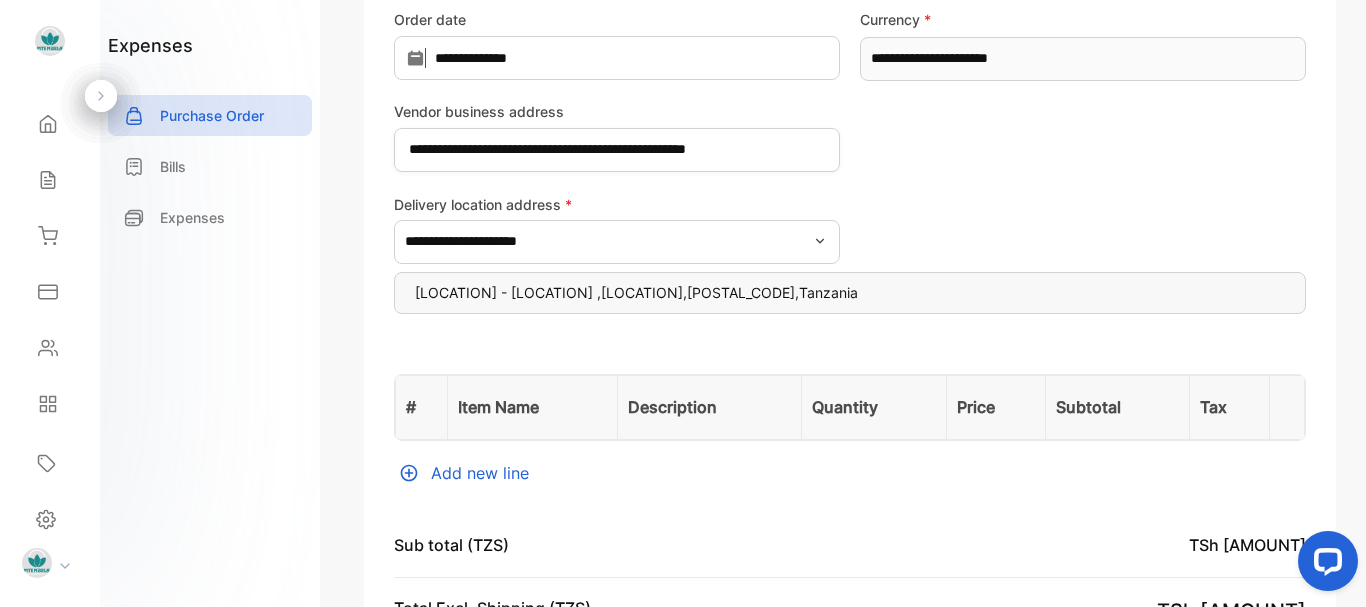 click on "Add new line" at bounding box center [850, 473] 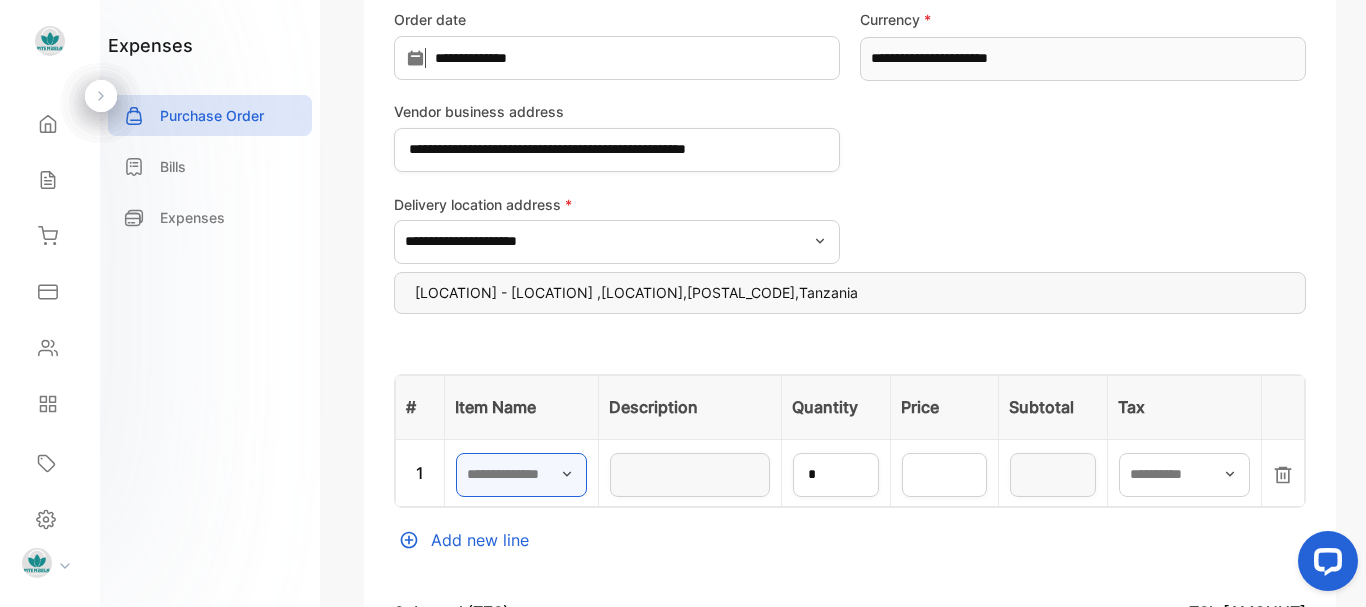 click at bounding box center (521, 475) 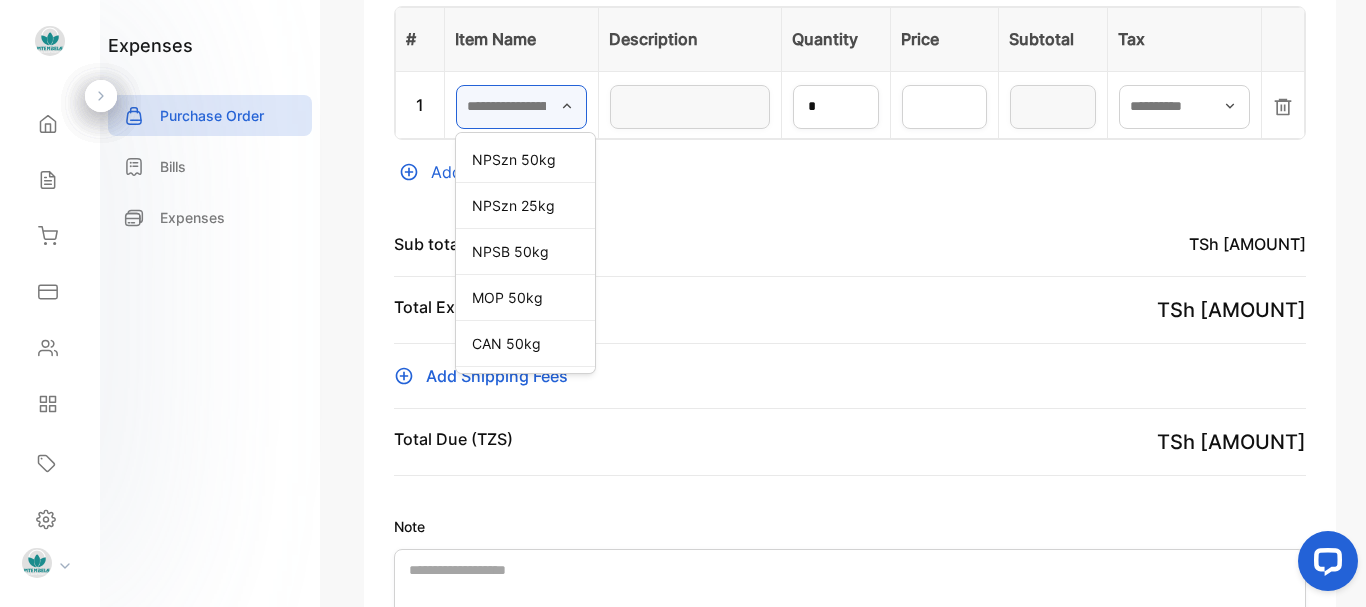 scroll, scrollTop: 671, scrollLeft: 0, axis: vertical 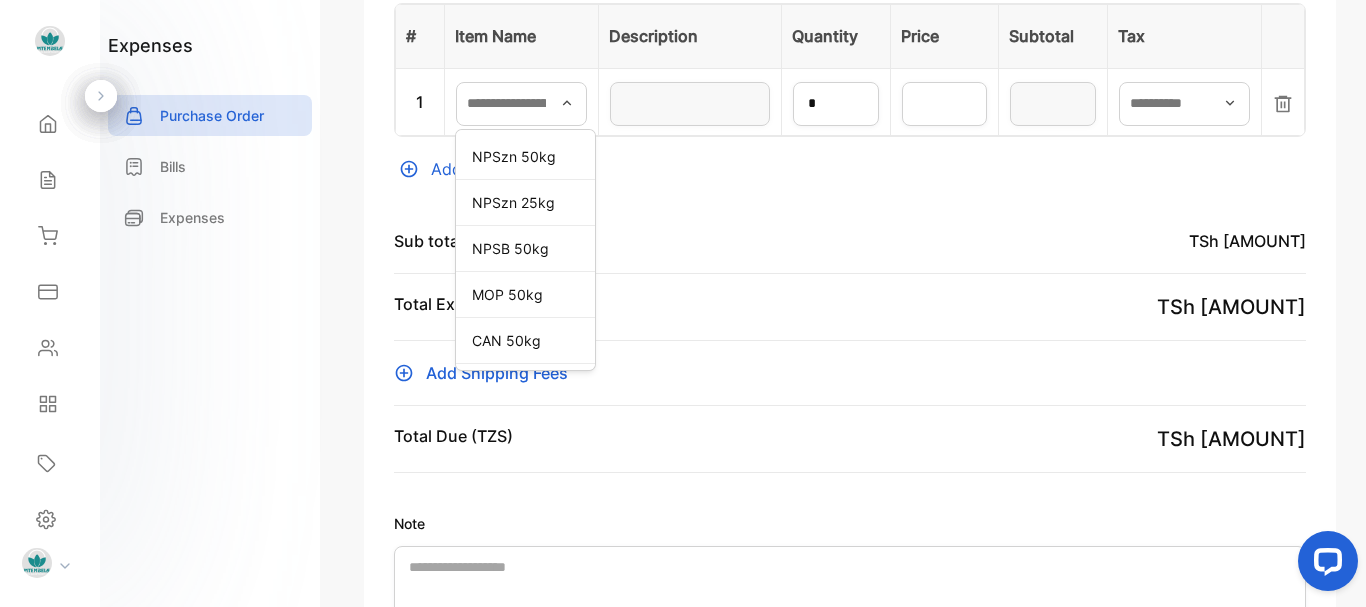 click on "Add new line" at bounding box center [850, 169] 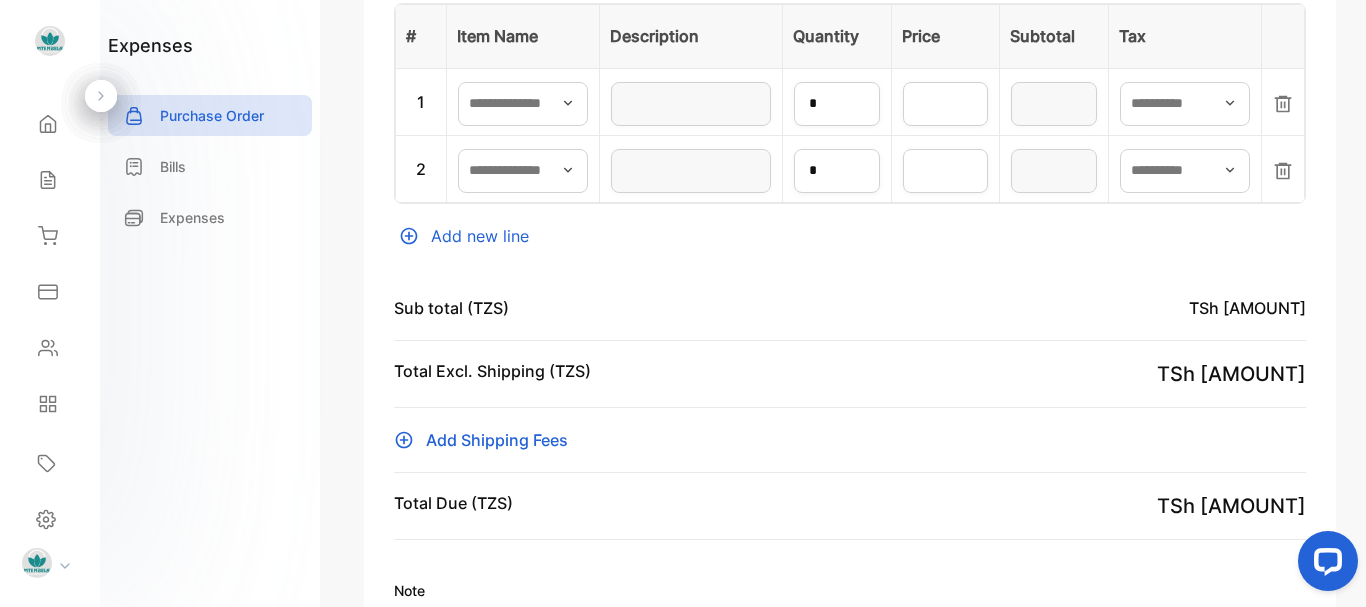 scroll, scrollTop: 140, scrollLeft: 0, axis: vertical 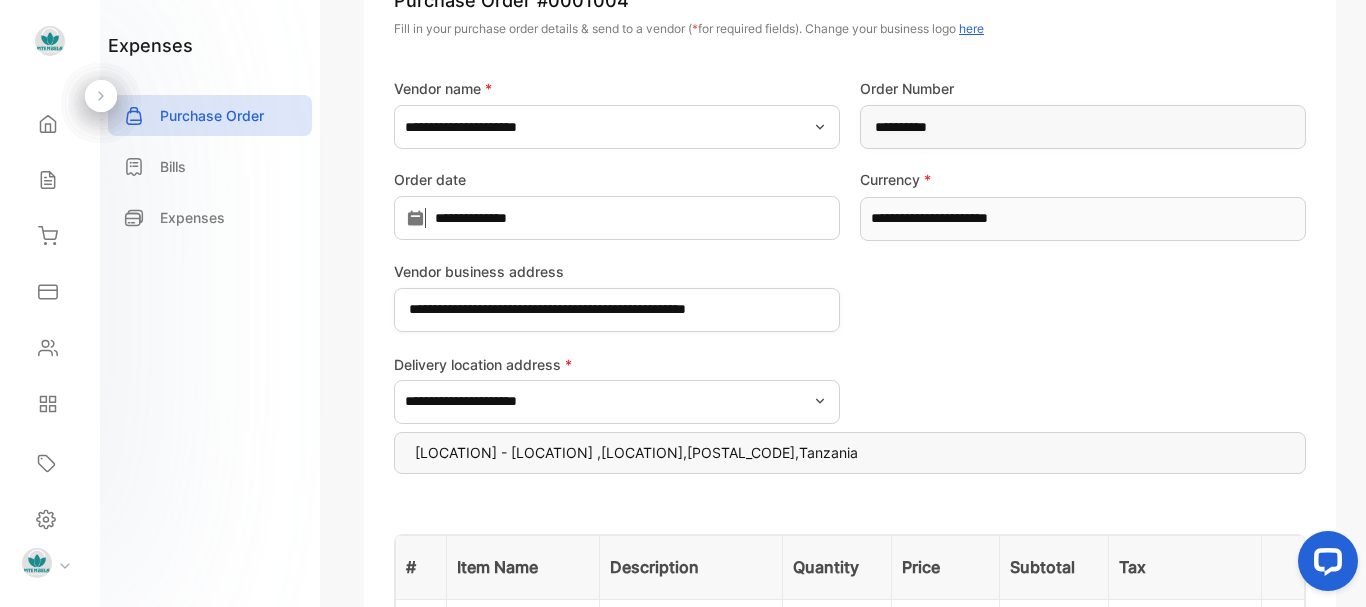 click on "Bills" at bounding box center [210, 166] 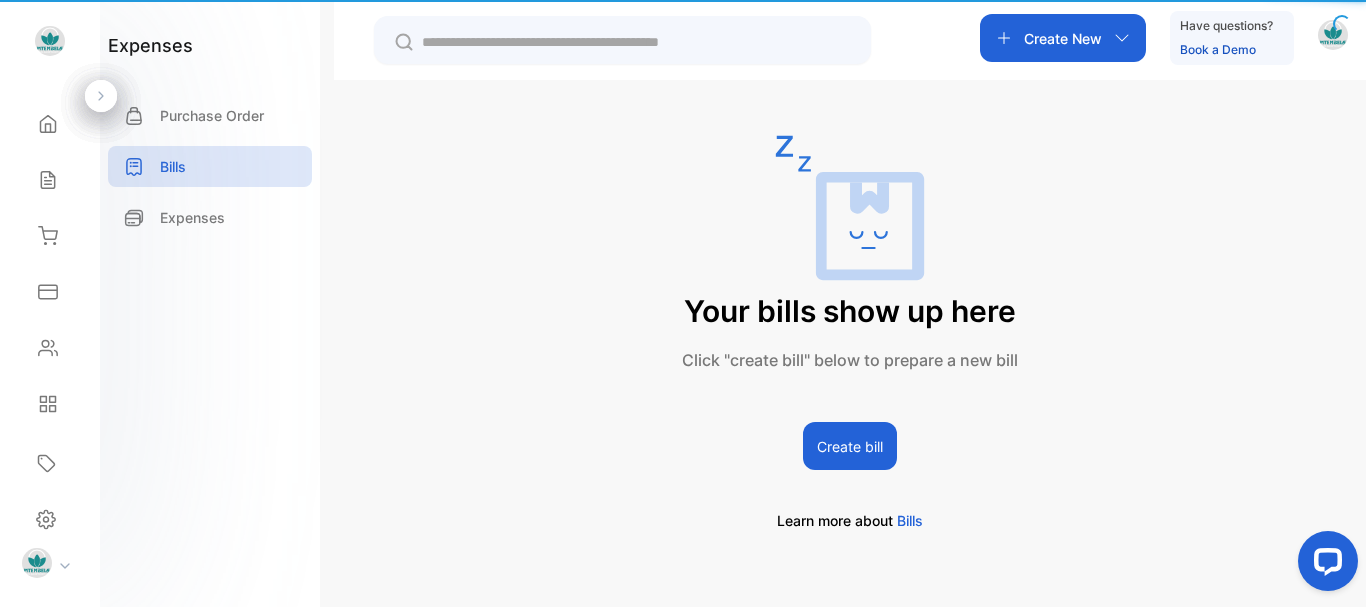 scroll, scrollTop: 0, scrollLeft: 0, axis: both 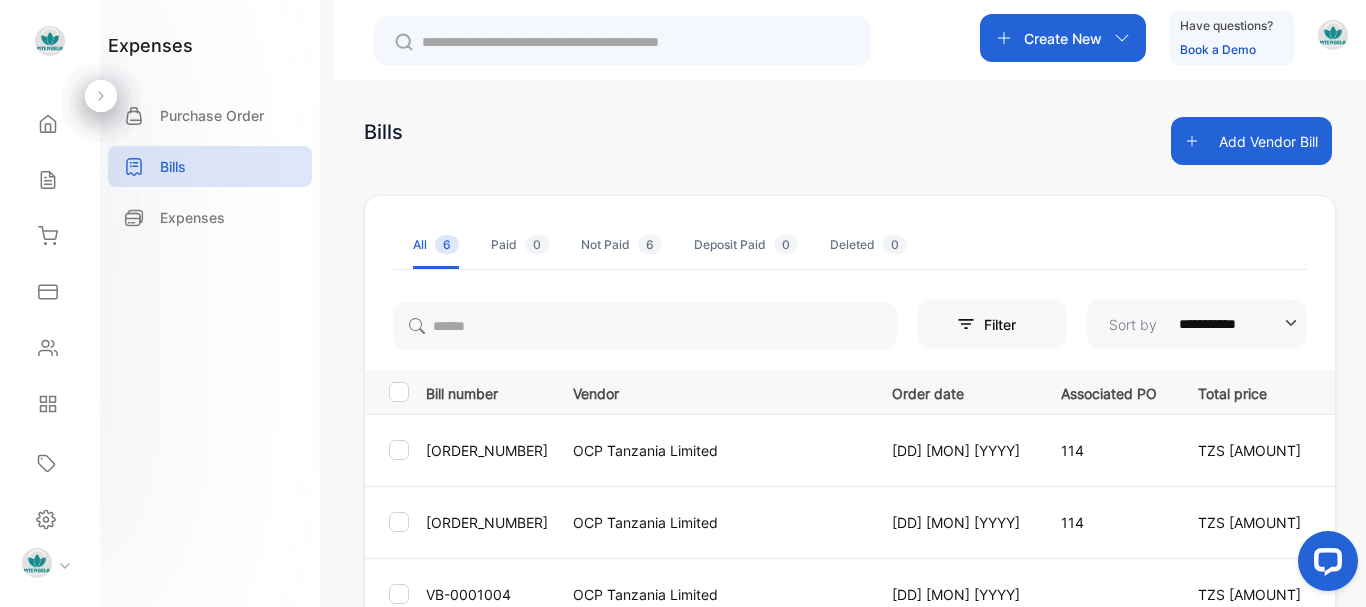 click on "Add Vendor Bill" at bounding box center (1251, 141) 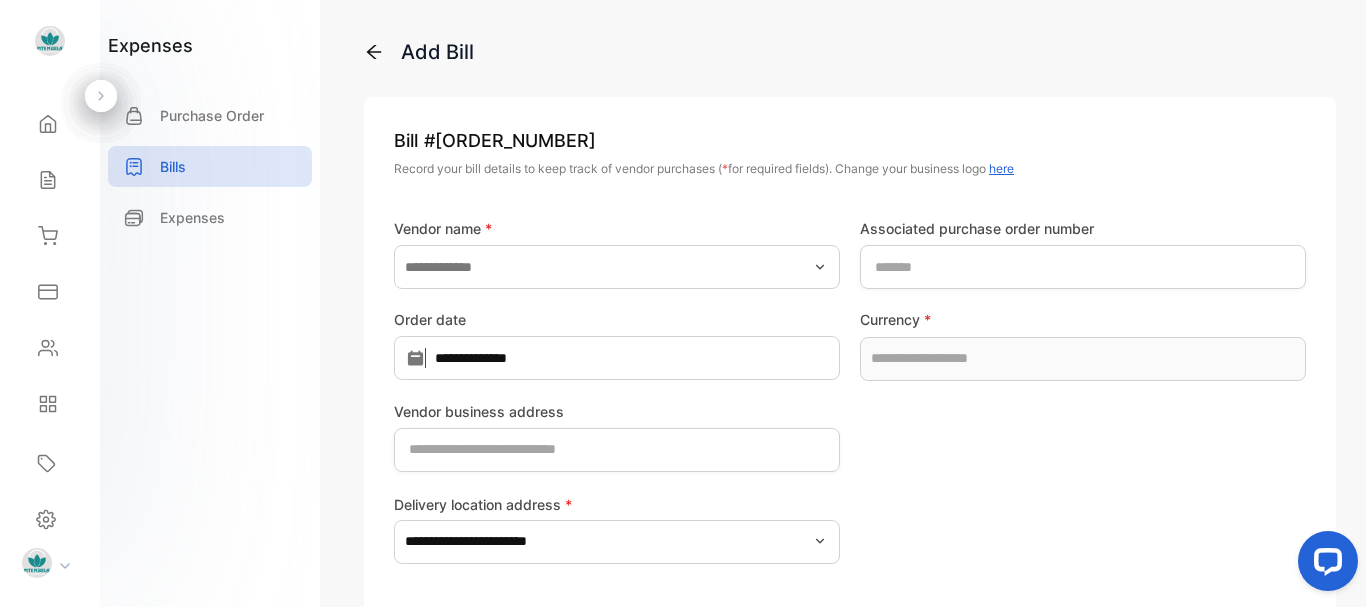 type on "**********" 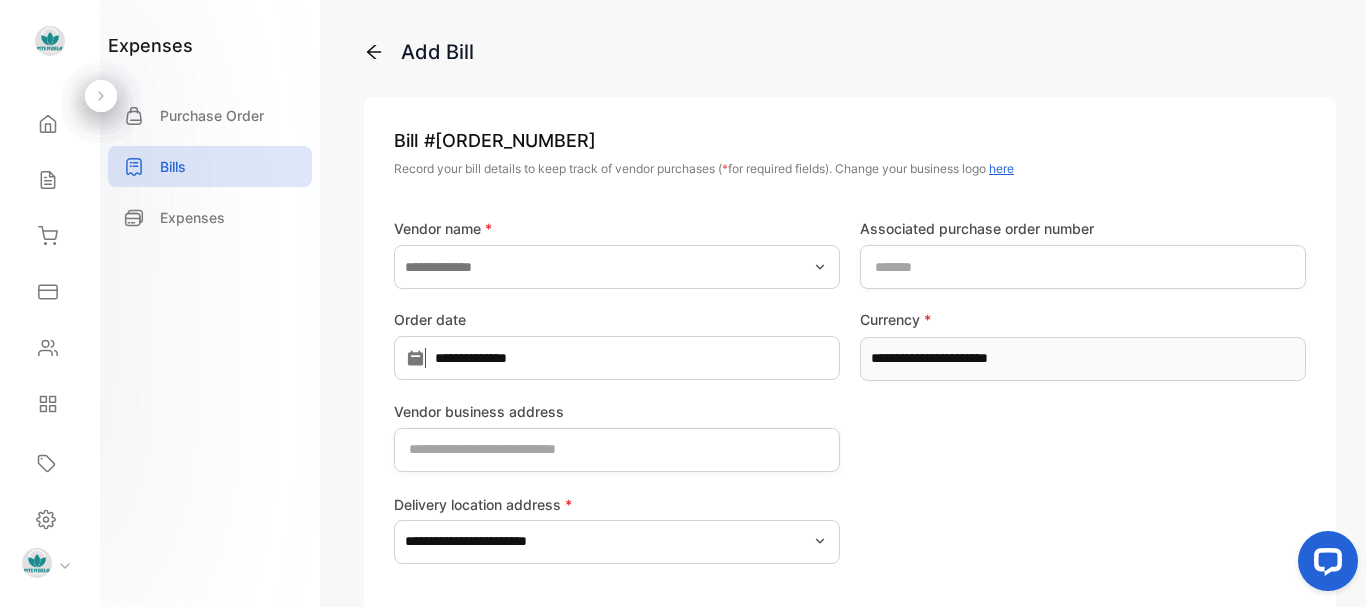 type on "**********" 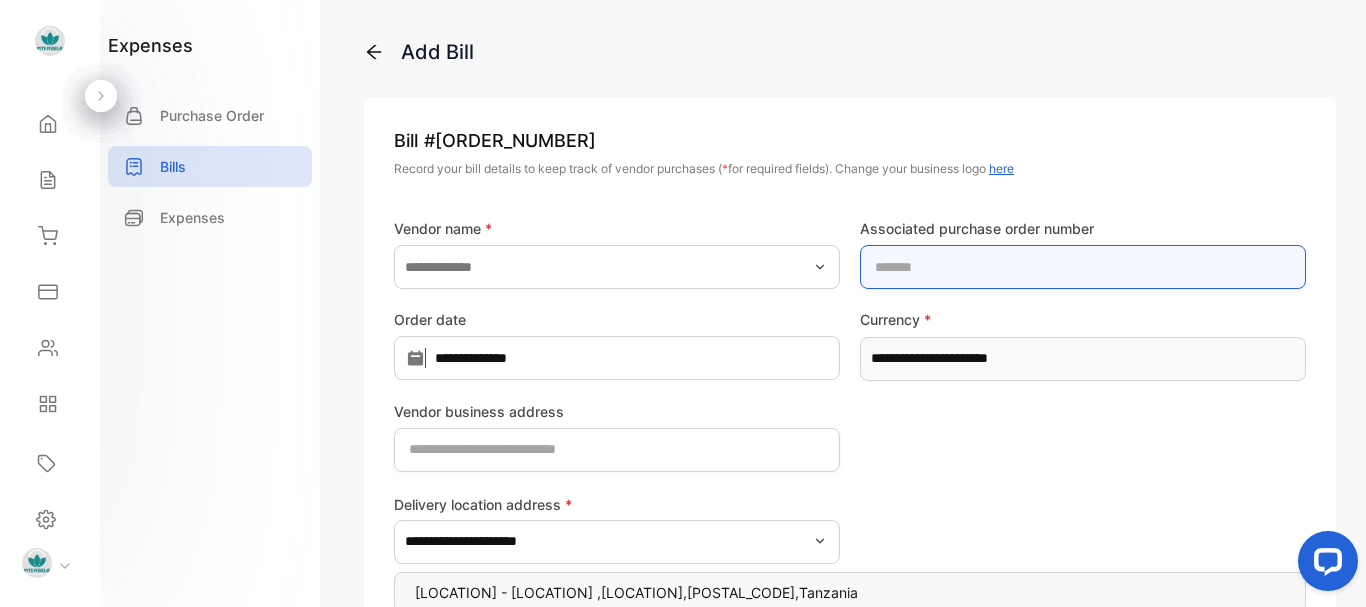 click at bounding box center (1083, 267) 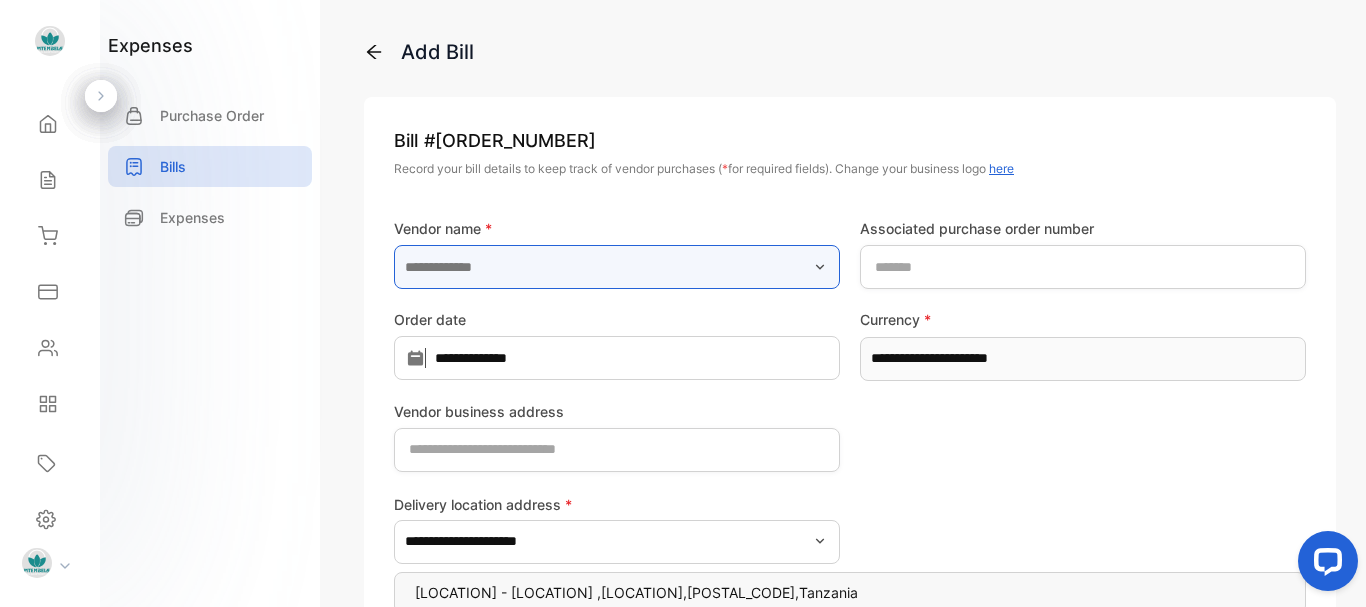 click at bounding box center [617, 267] 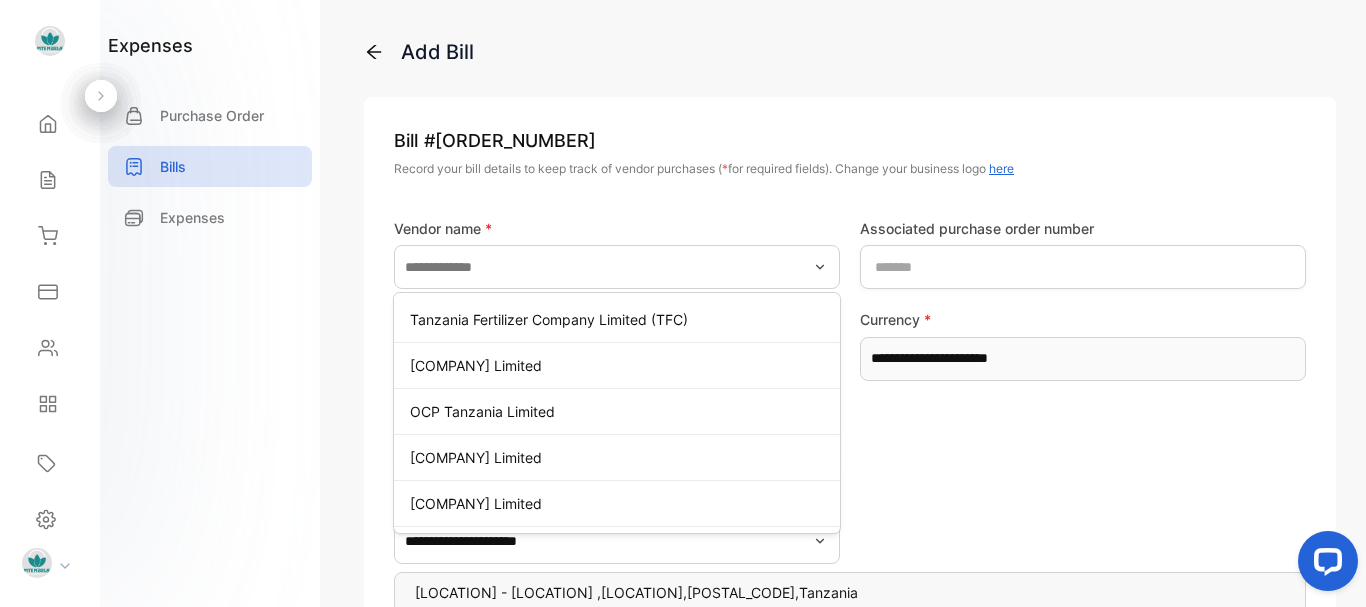 click on "Vendor business address" at bounding box center (850, 436) 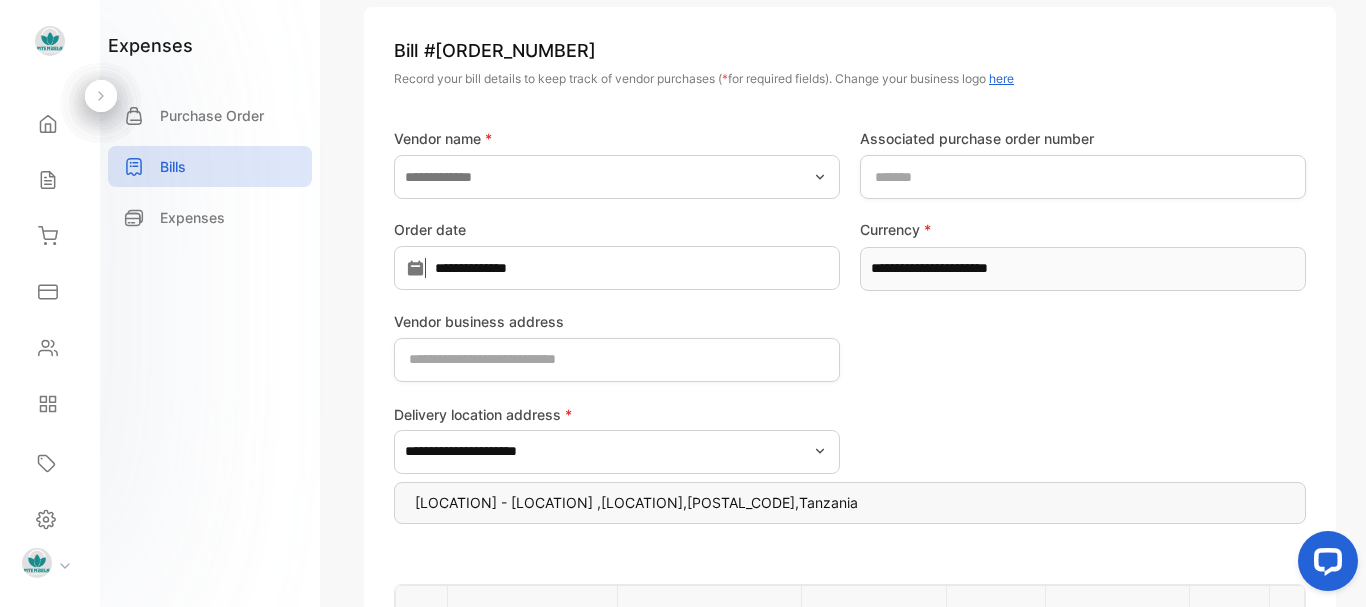 scroll, scrollTop: 0, scrollLeft: 0, axis: both 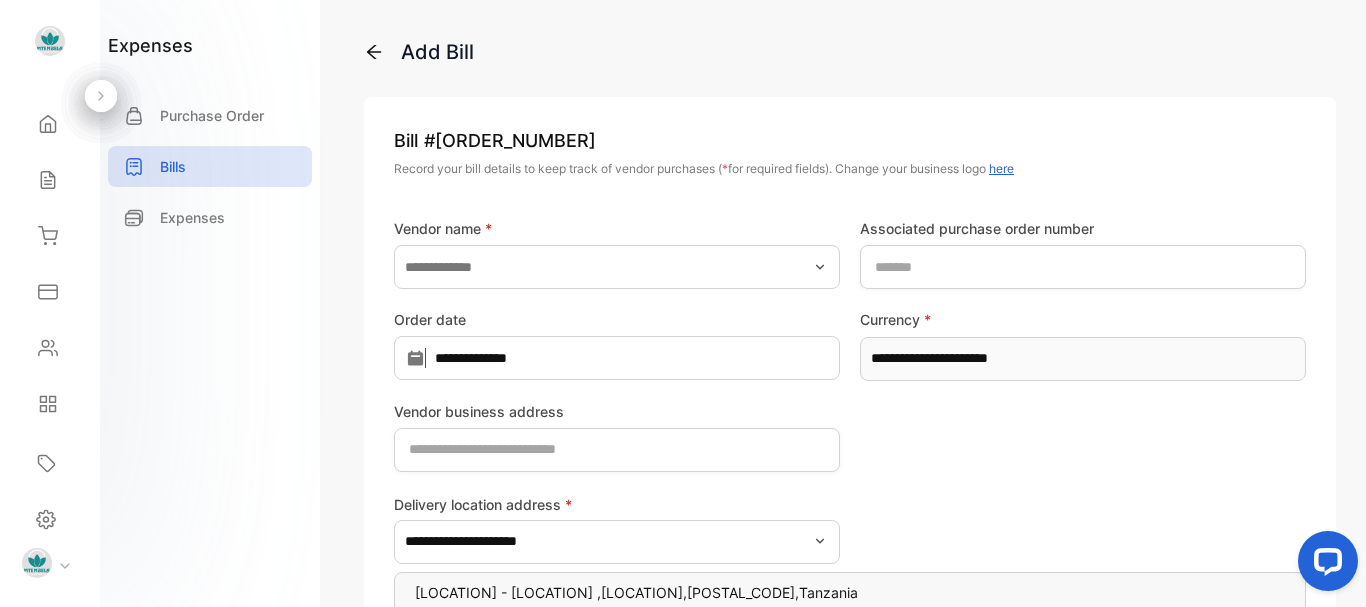 click 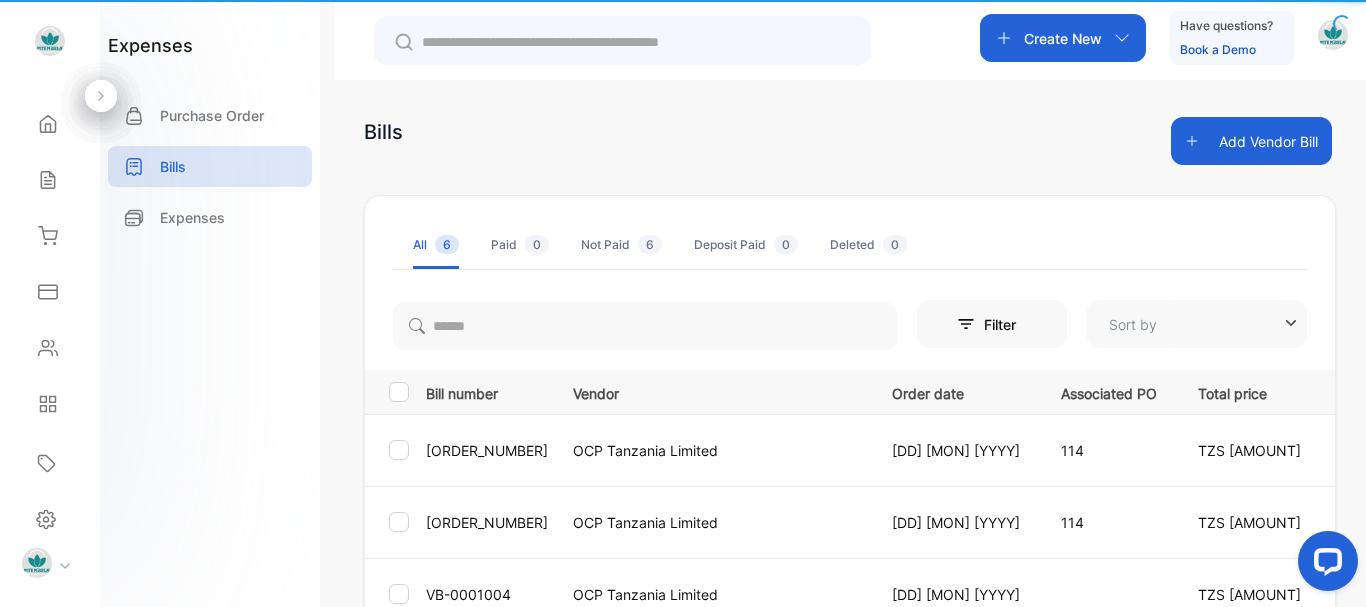 type on "**********" 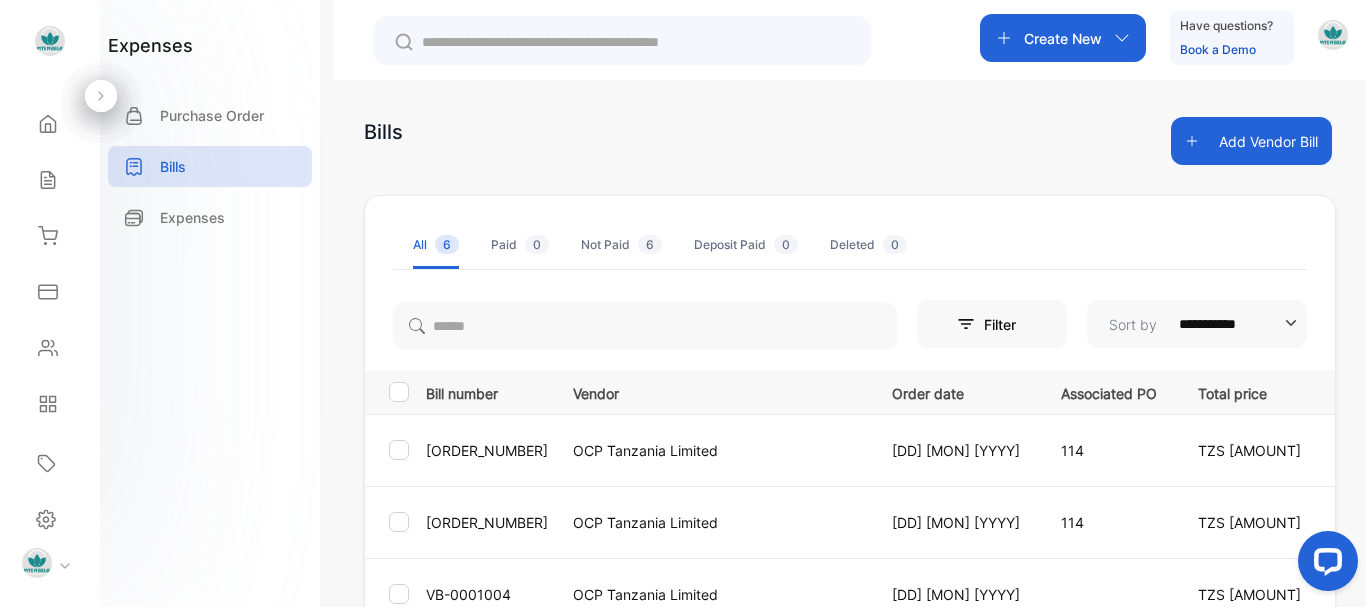 click on "Purchase Order" at bounding box center (212, 115) 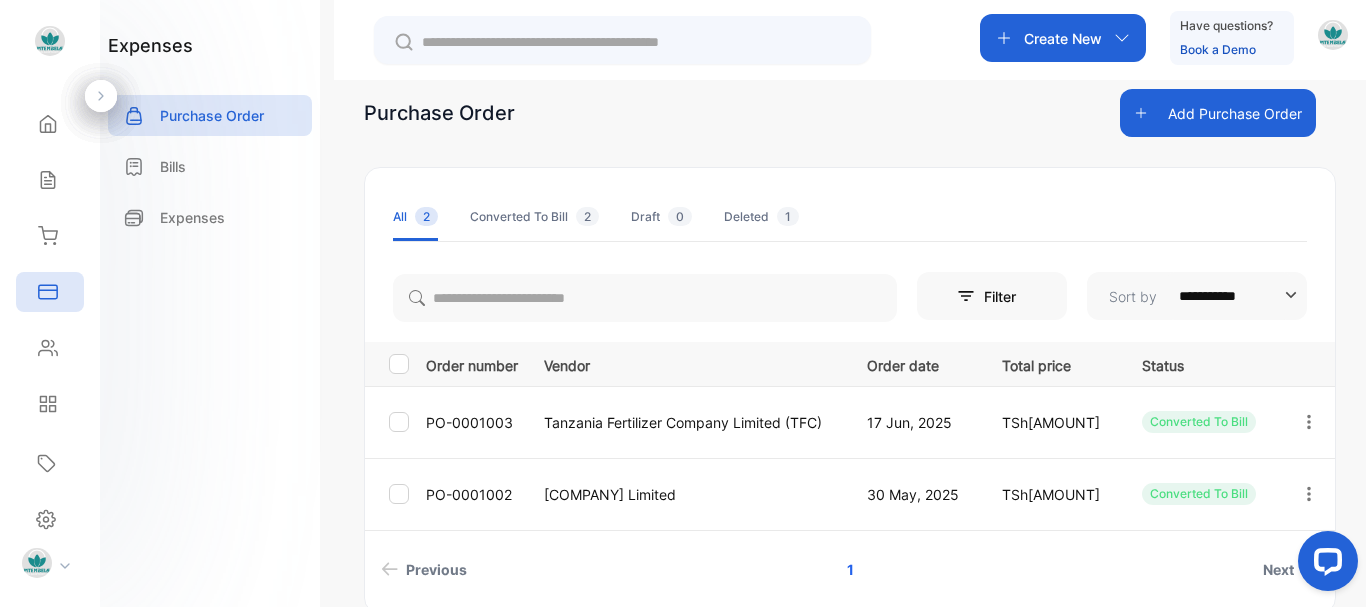 scroll, scrollTop: 0, scrollLeft: 0, axis: both 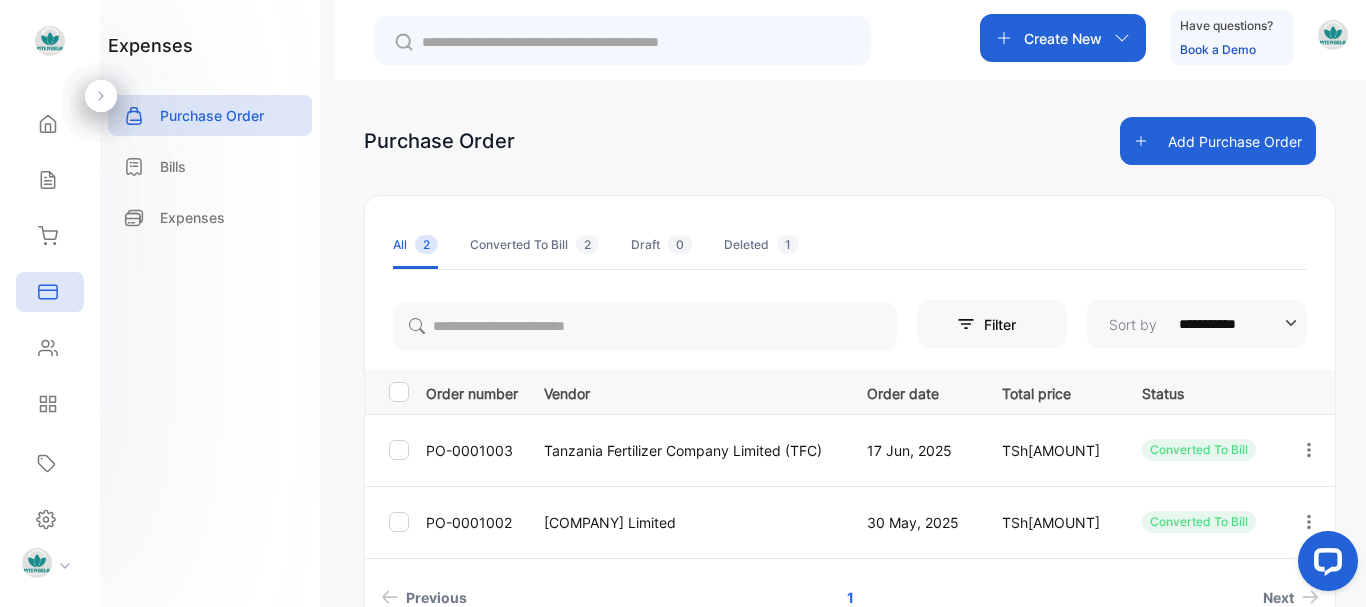 click on "Add Purchase Order" at bounding box center (1218, 141) 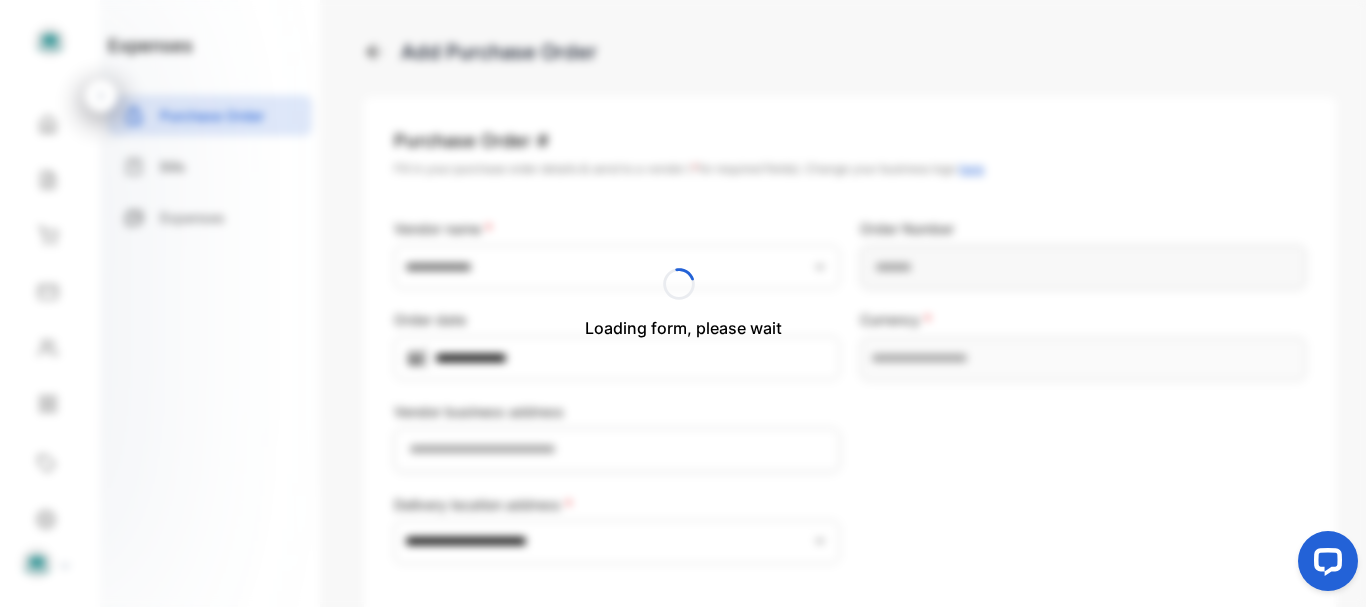 type on "**********" 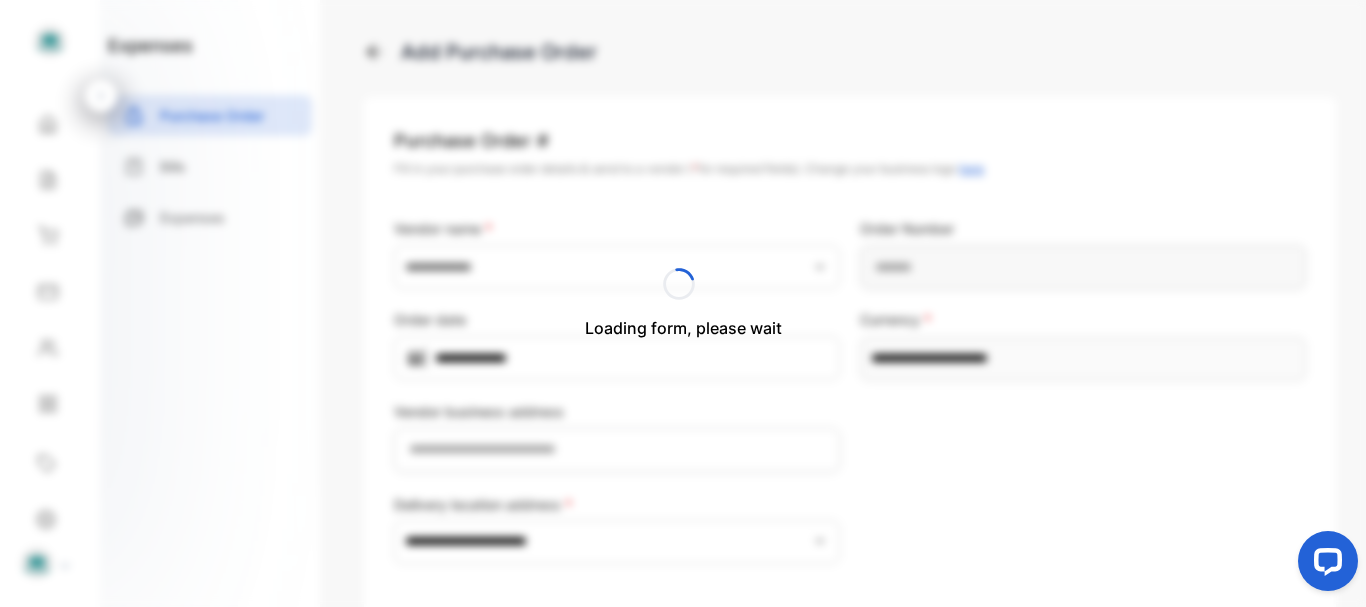 type on "**********" 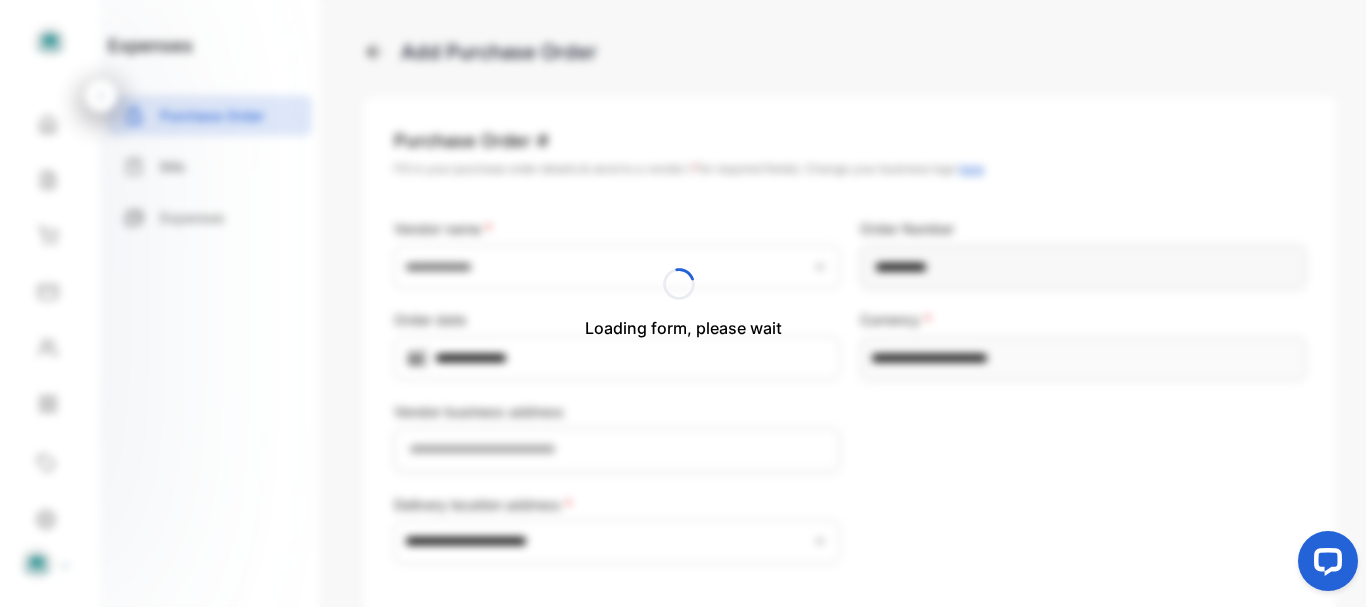 type on "**********" 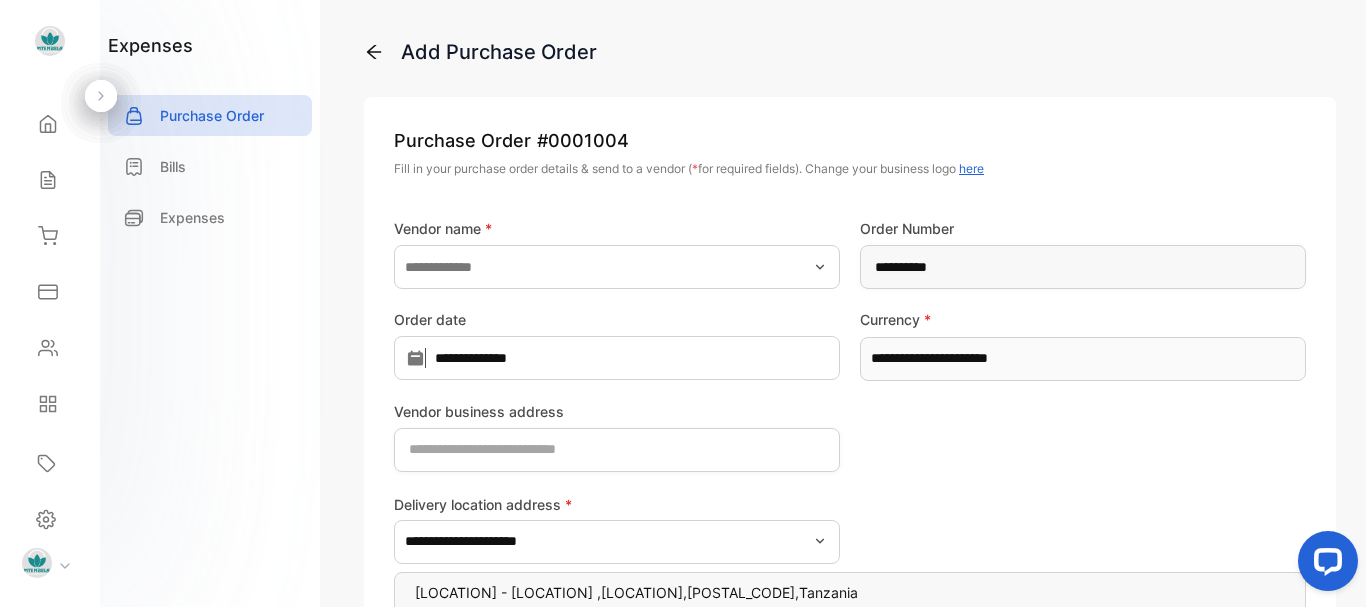 click on "**********" at bounding box center [850, 408] 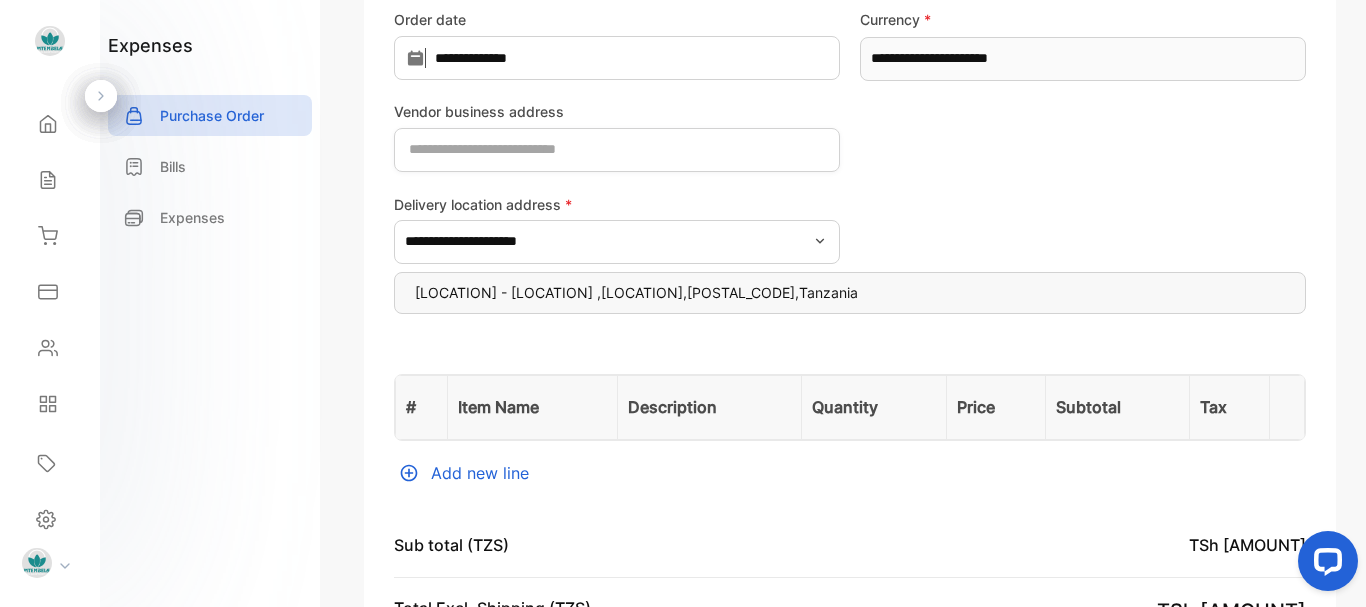scroll, scrollTop: 200, scrollLeft: 0, axis: vertical 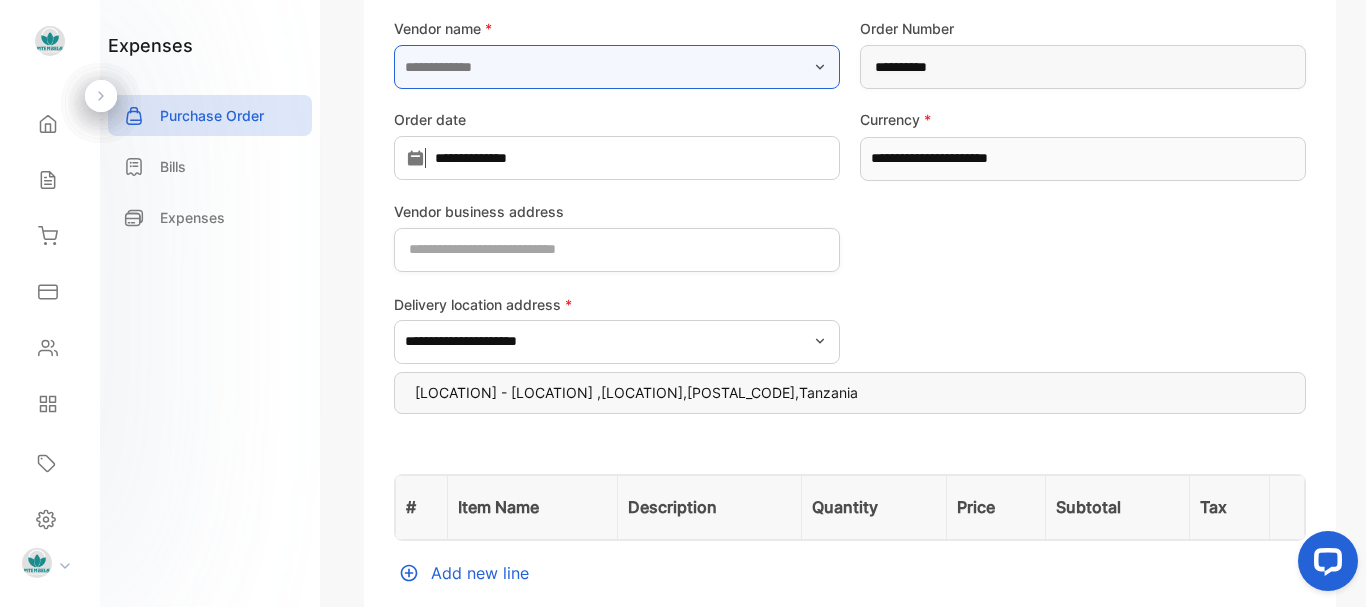 click at bounding box center [617, 67] 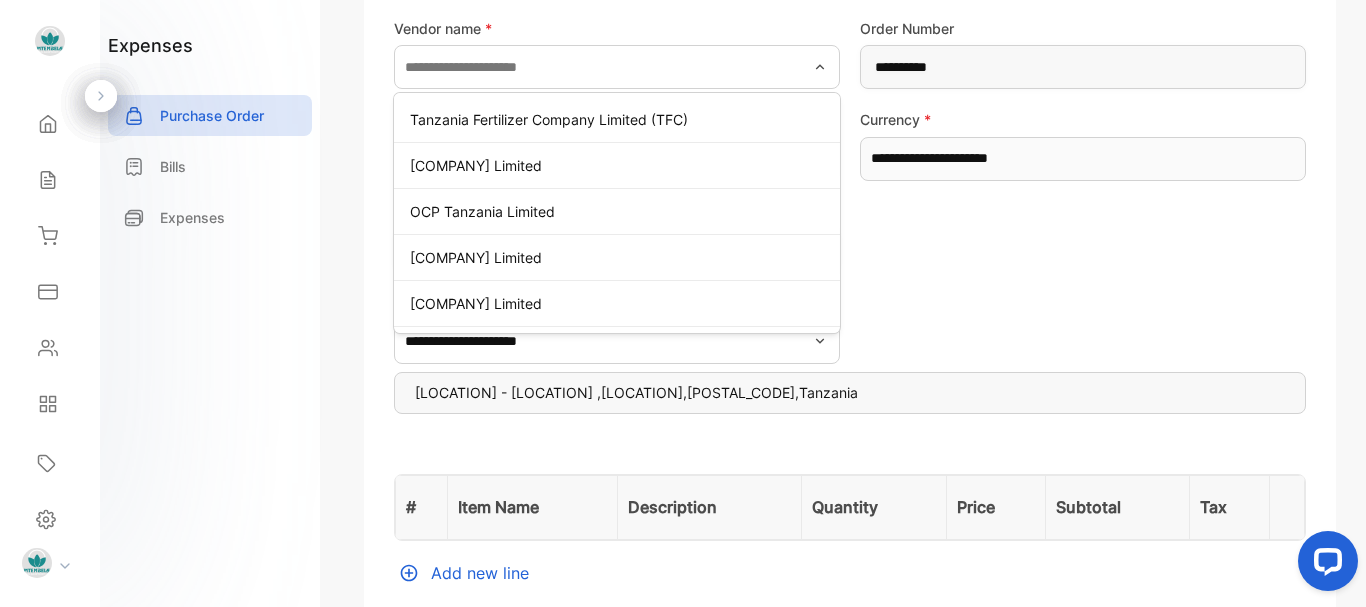 click on "Vendor business address" at bounding box center [850, 236] 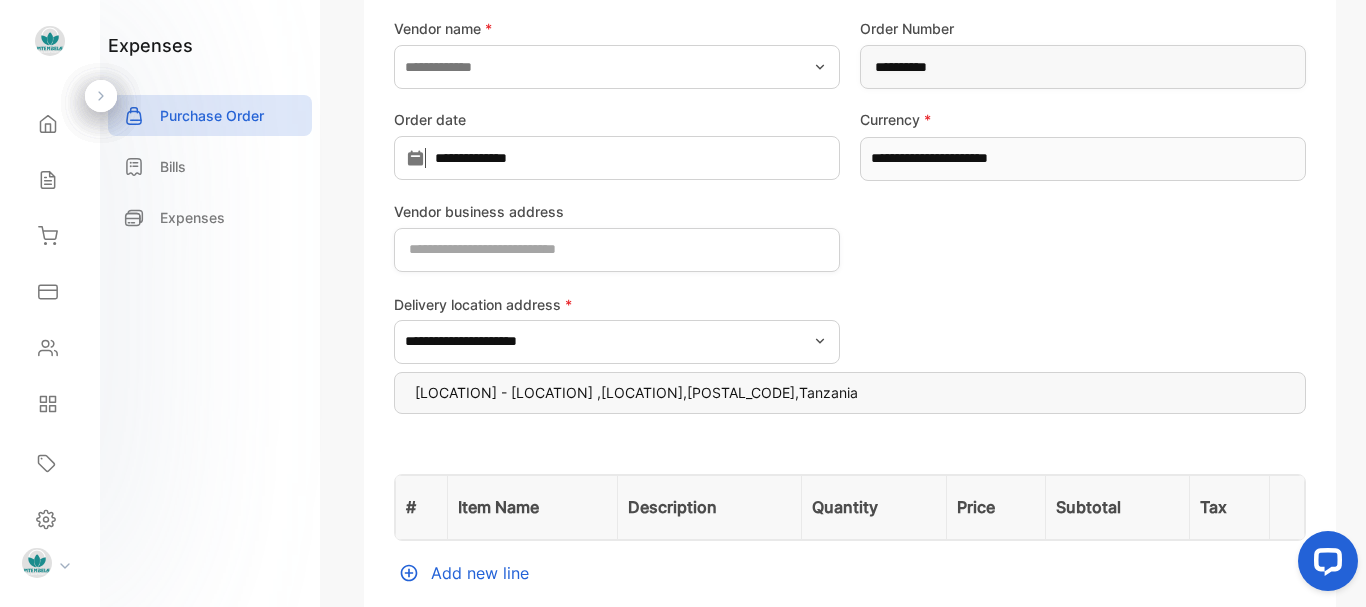 click on "Bills" at bounding box center (210, 166) 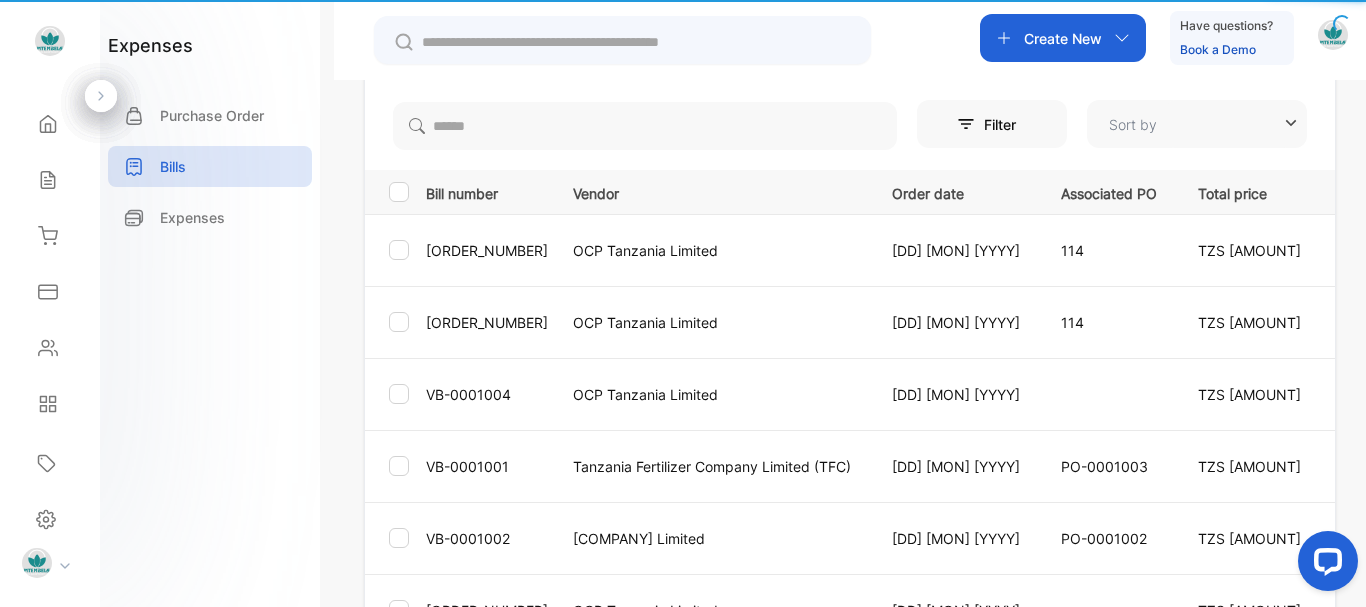 type on "**********" 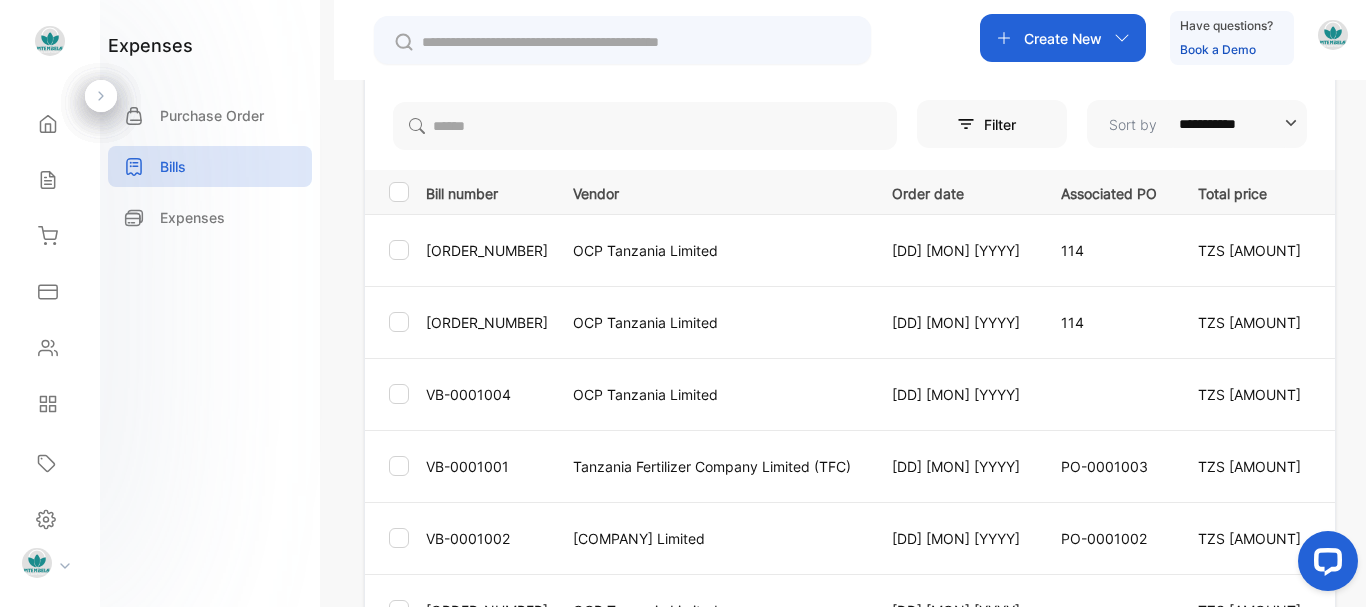 click on "Purchase Order" at bounding box center (212, 115) 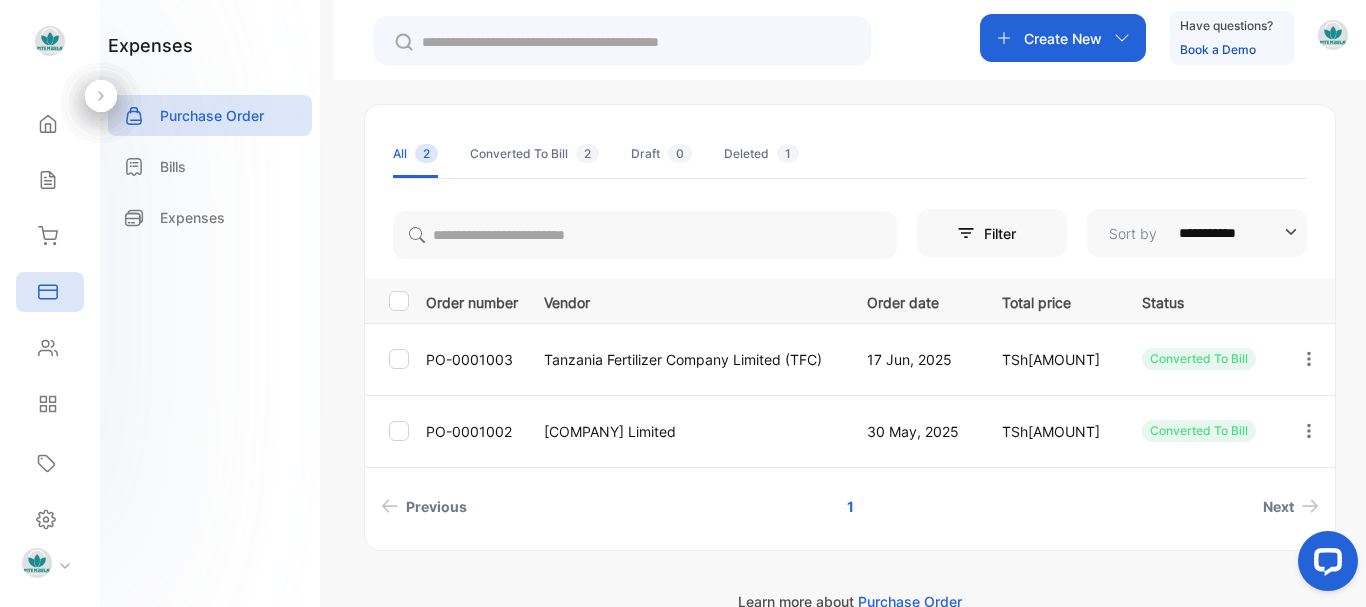 scroll, scrollTop: 128, scrollLeft: 0, axis: vertical 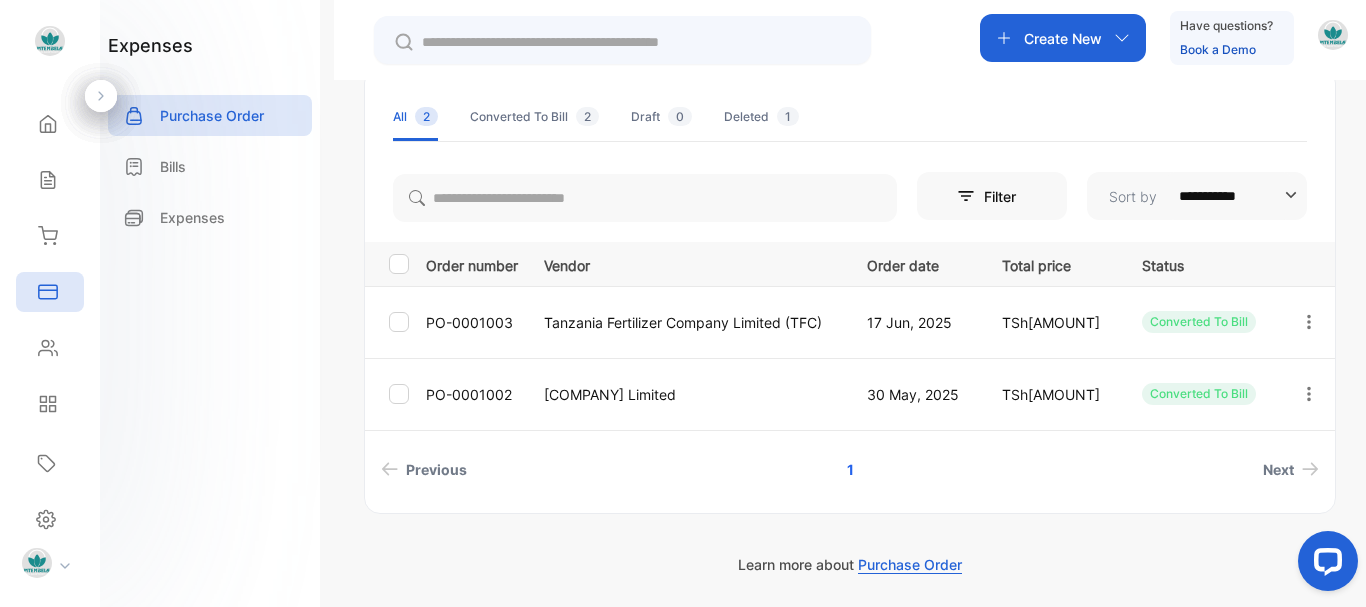 click on "Converted To Bill" at bounding box center (1196, 322) 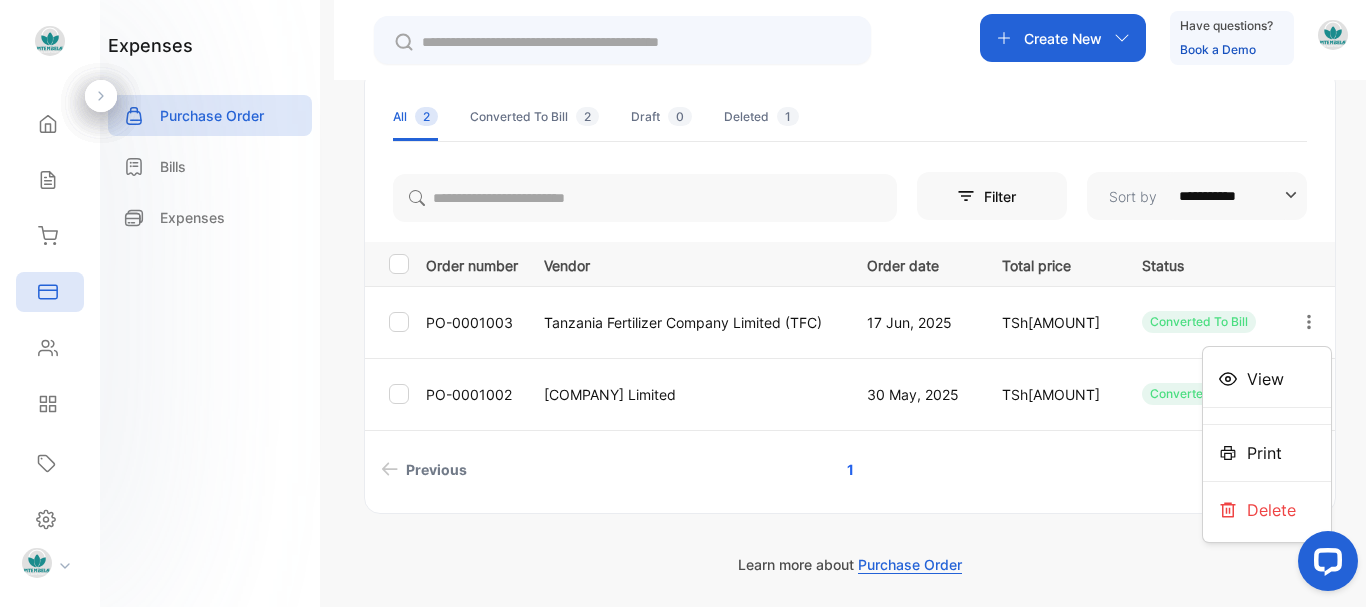click on "View" at bounding box center [1265, 379] 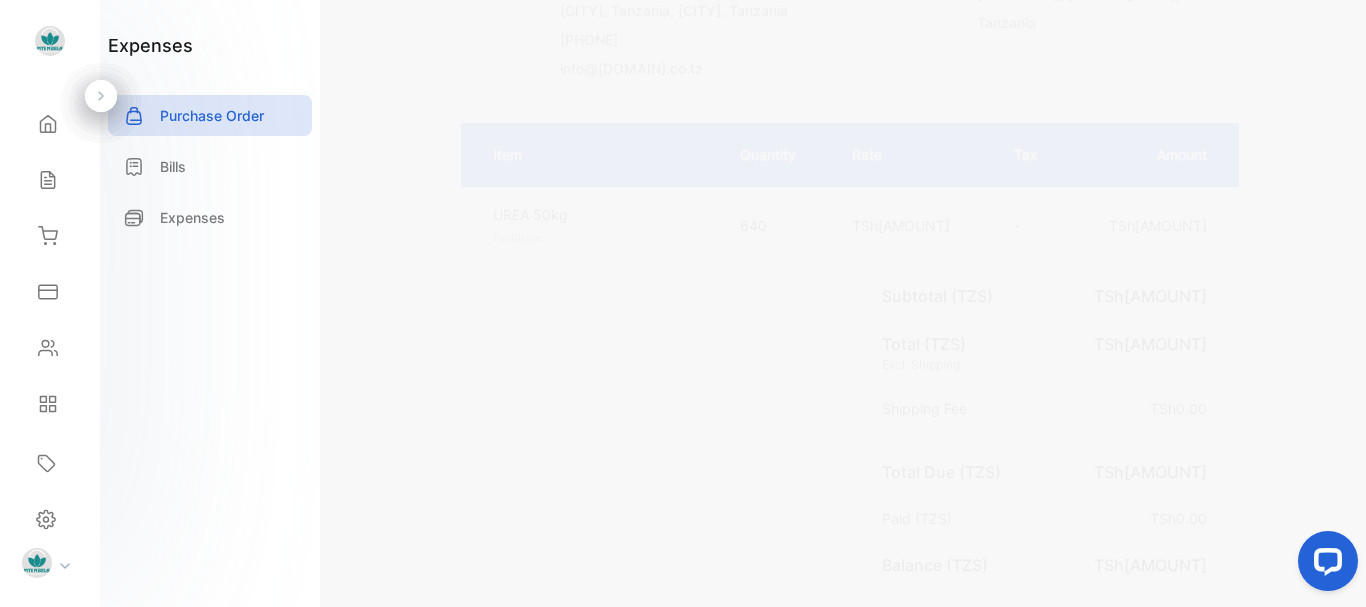 scroll, scrollTop: 0, scrollLeft: 0, axis: both 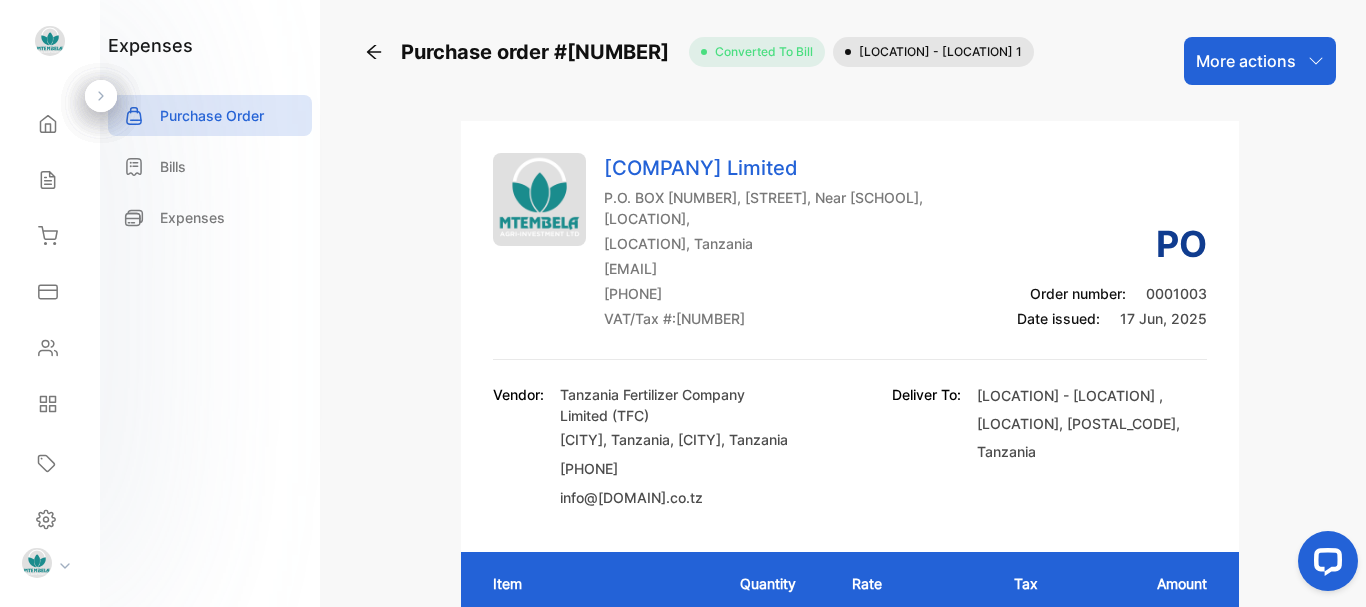 click 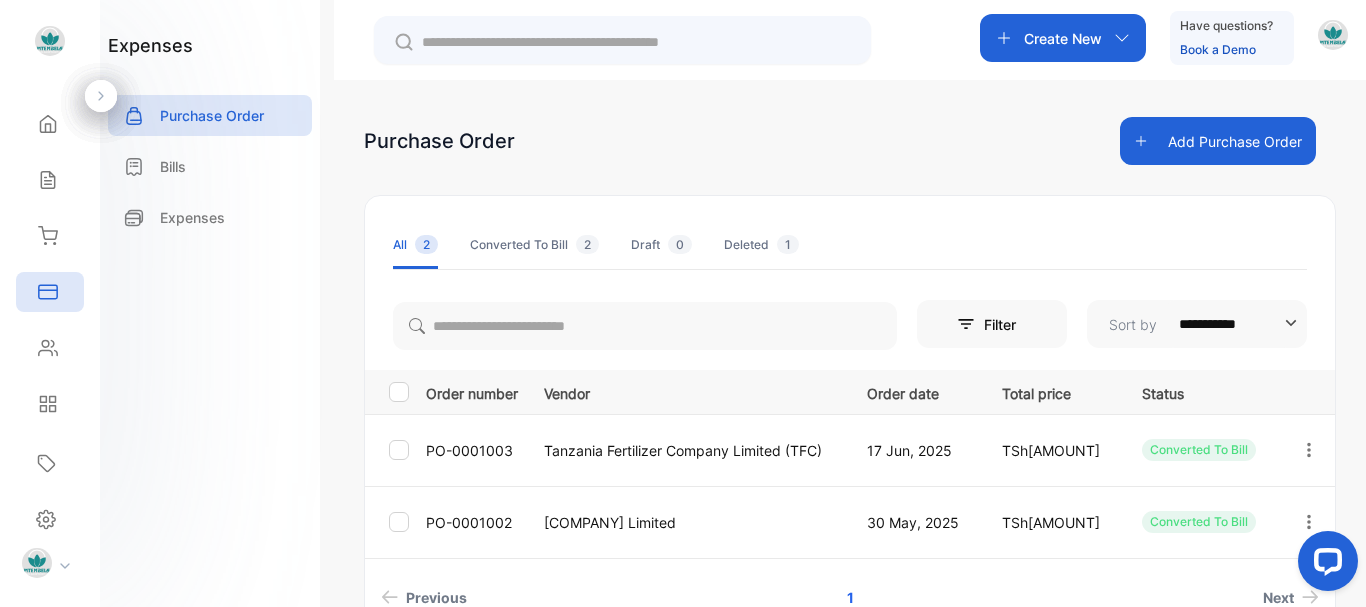 click on "Add Purchase Order" at bounding box center [1218, 141] 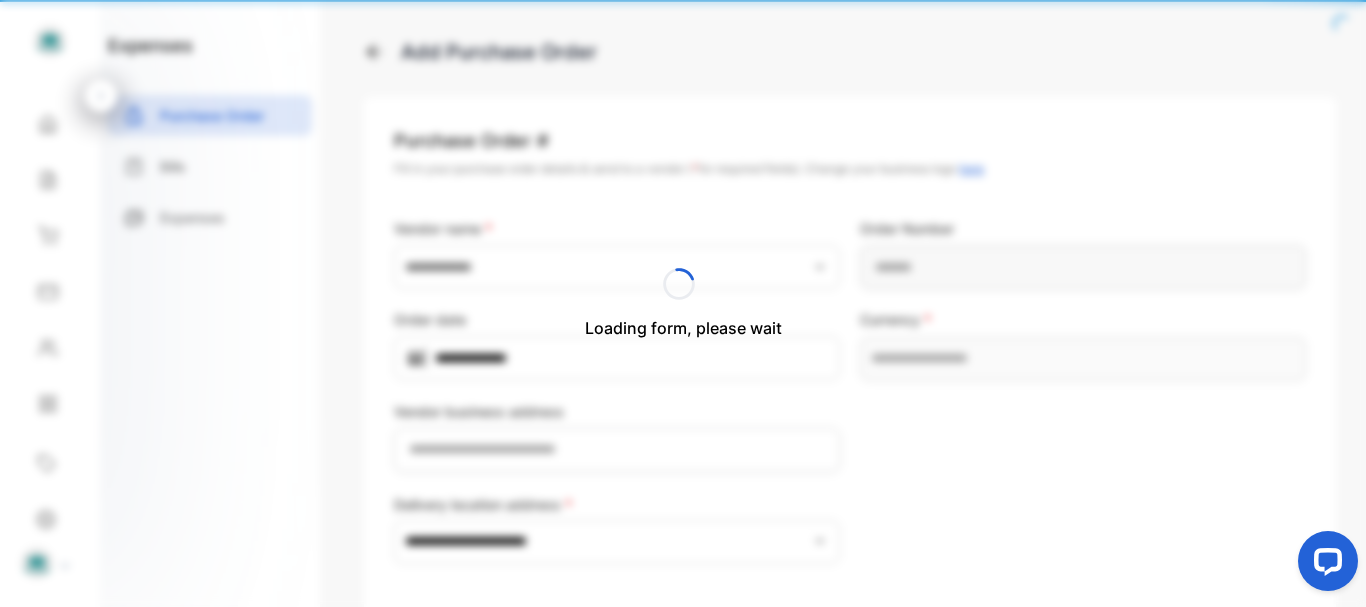 type on "**********" 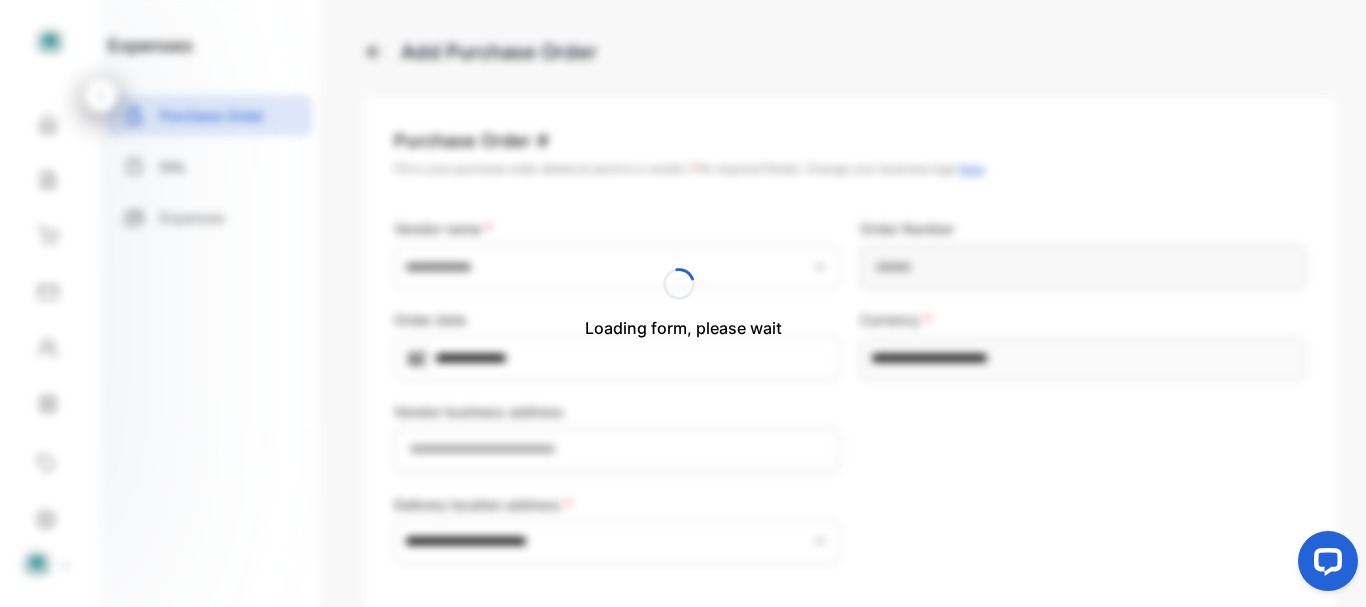 type on "**********" 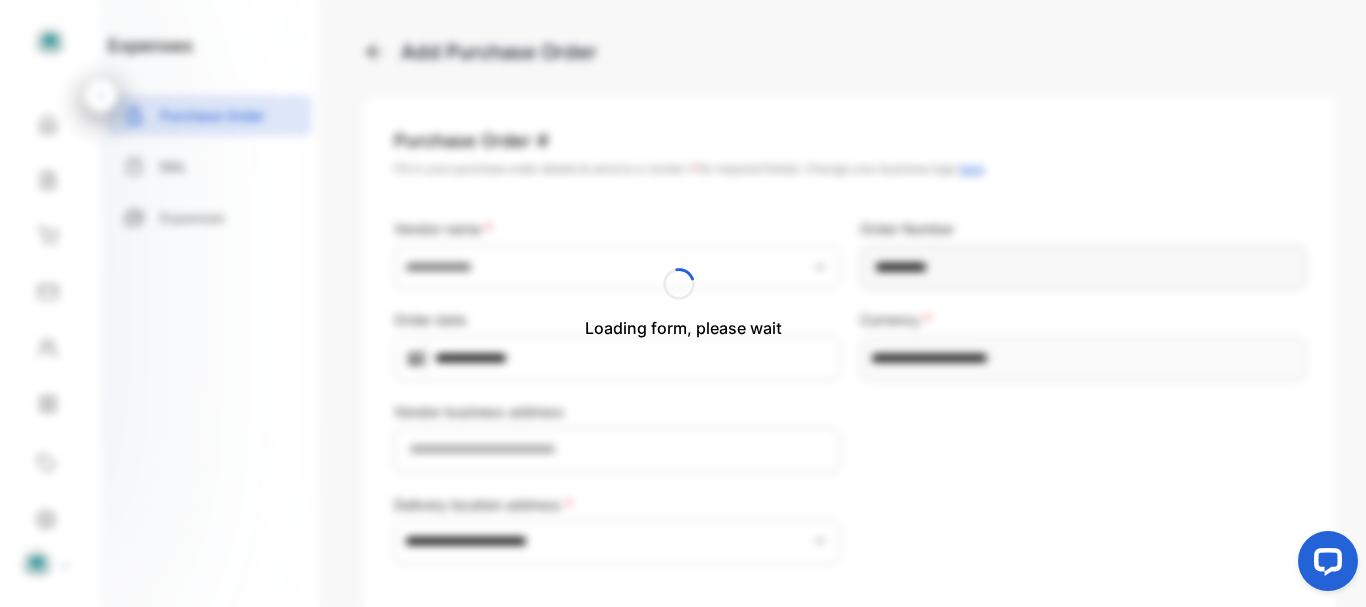 type on "**********" 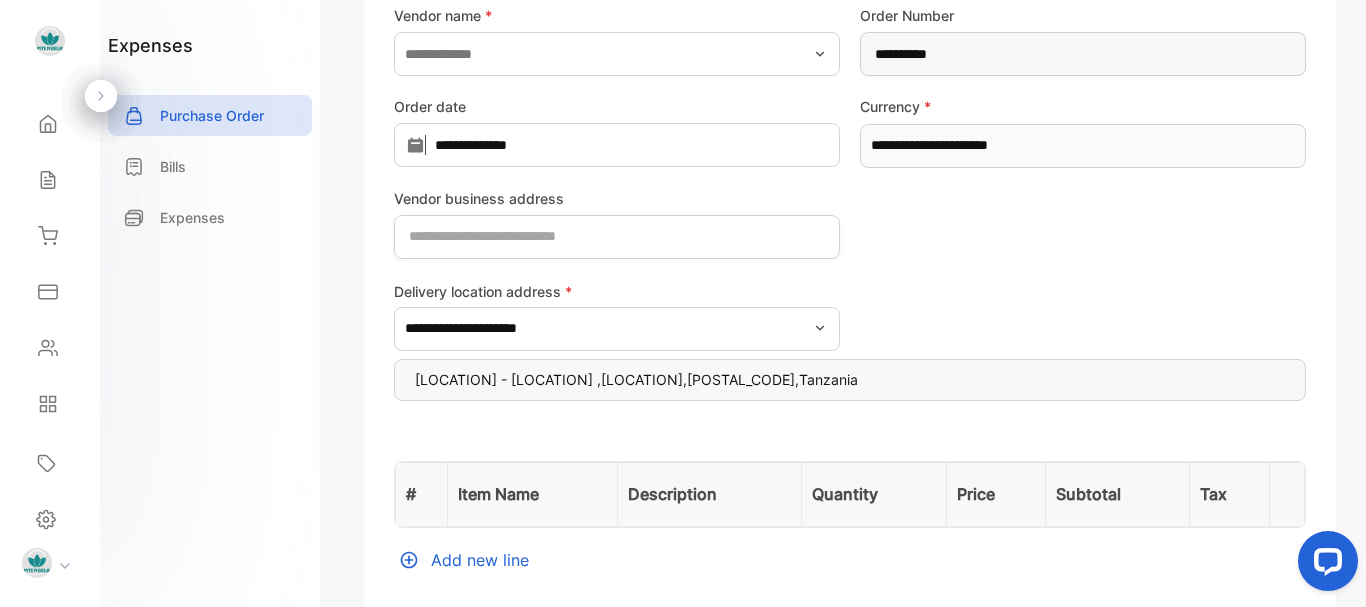 scroll, scrollTop: 220, scrollLeft: 0, axis: vertical 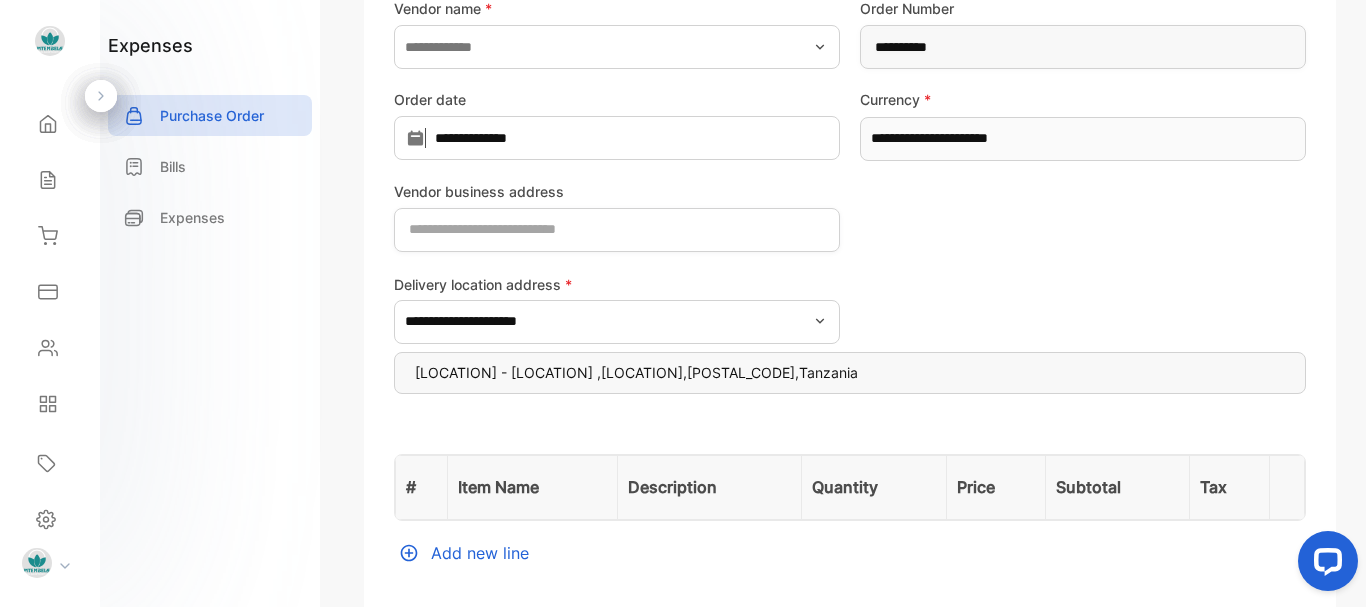 drag, startPoint x: 772, startPoint y: 376, endPoint x: 744, endPoint y: 379, distance: 28.160255 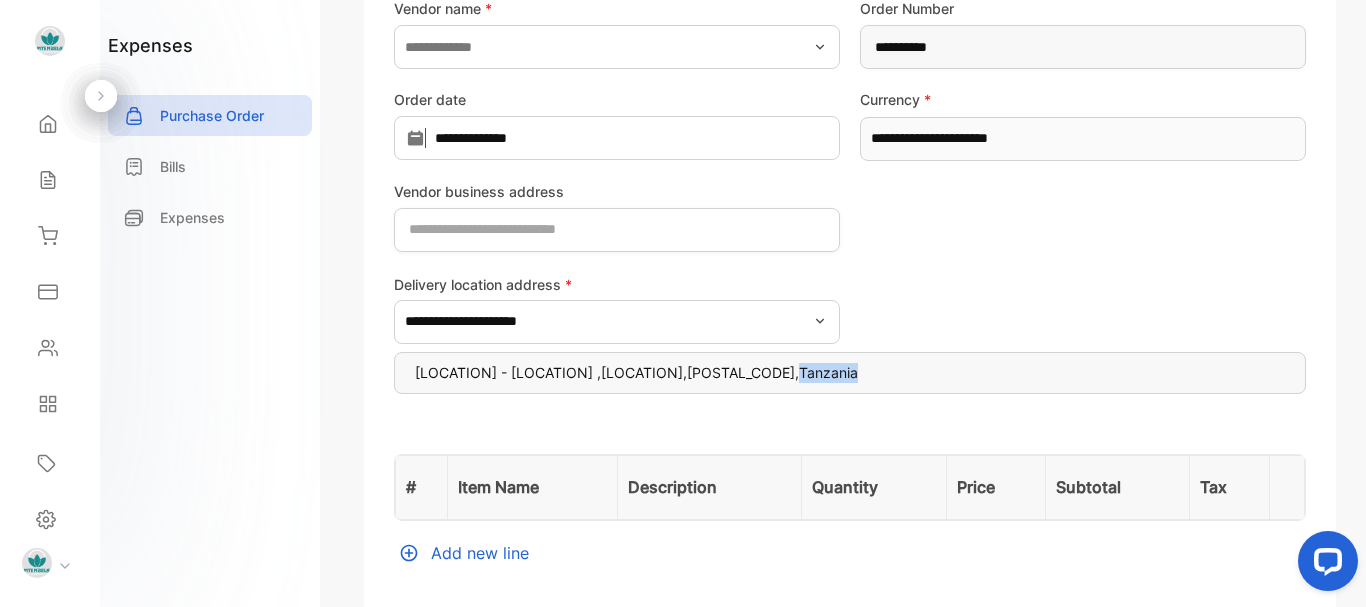 click on "[LOCATION] - [LOCATION]
,  [LOCATION],  [POSTAL_CODE],  Tanzania" at bounding box center (850, 373) 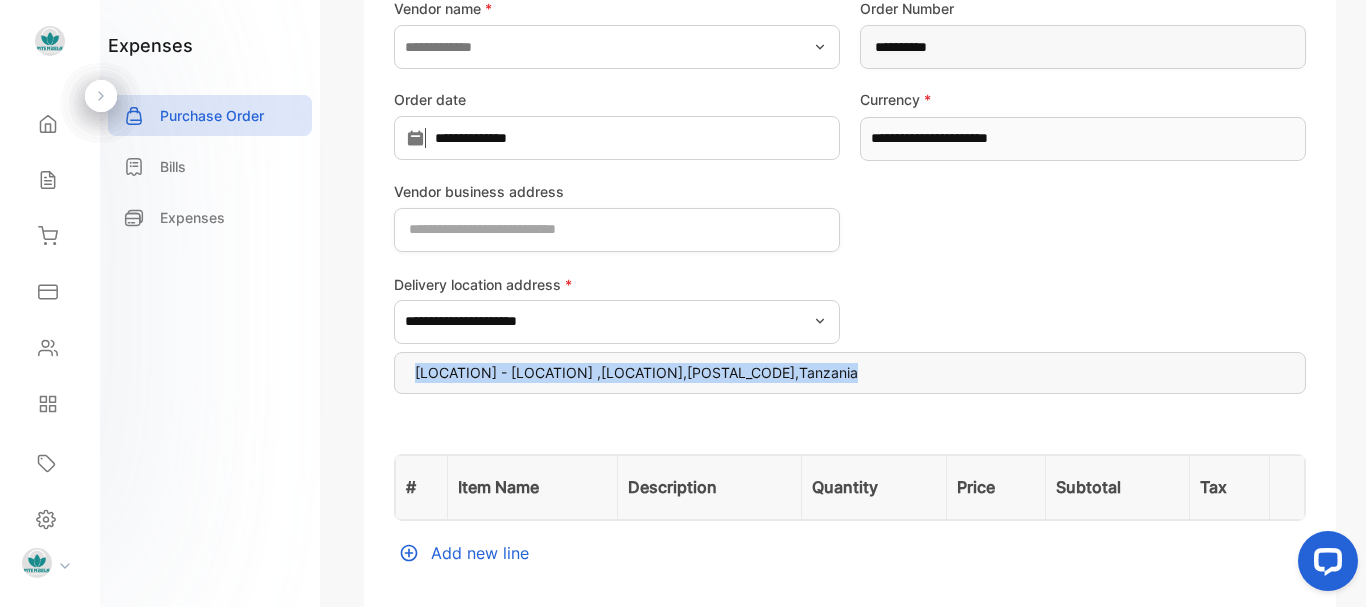 click on "[LOCATION] - [LOCATION]
,  [LOCATION],  [POSTAL_CODE],  Tanzania" at bounding box center (850, 373) 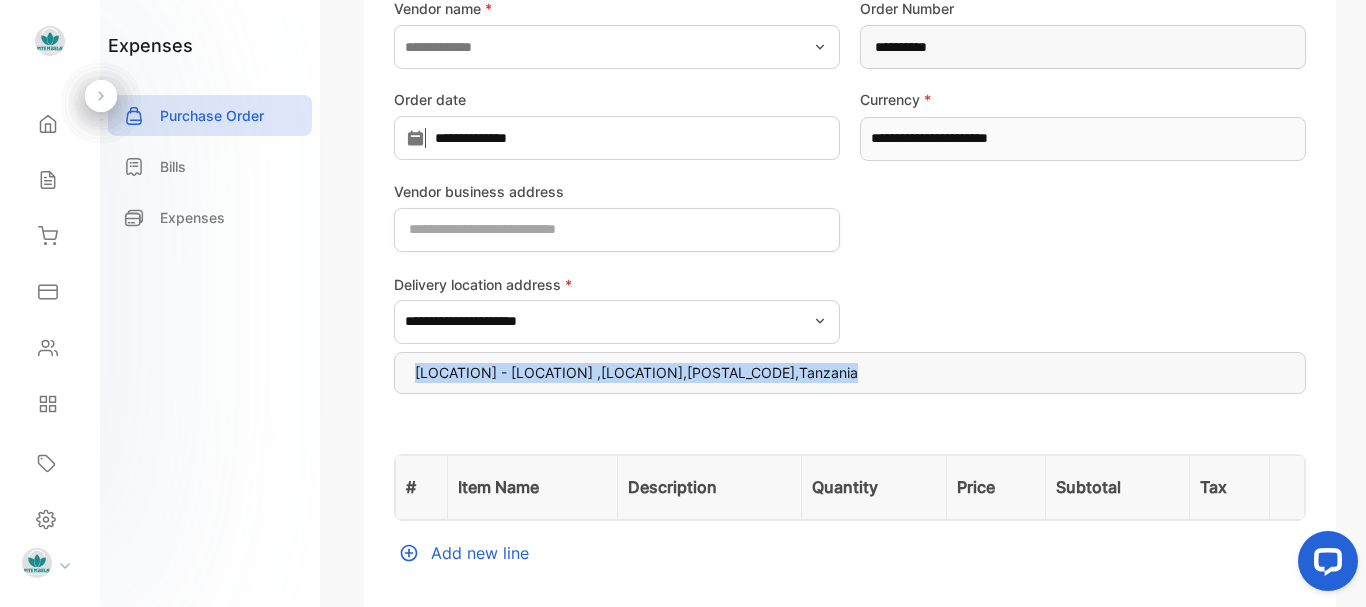 scroll, scrollTop: 320, scrollLeft: 0, axis: vertical 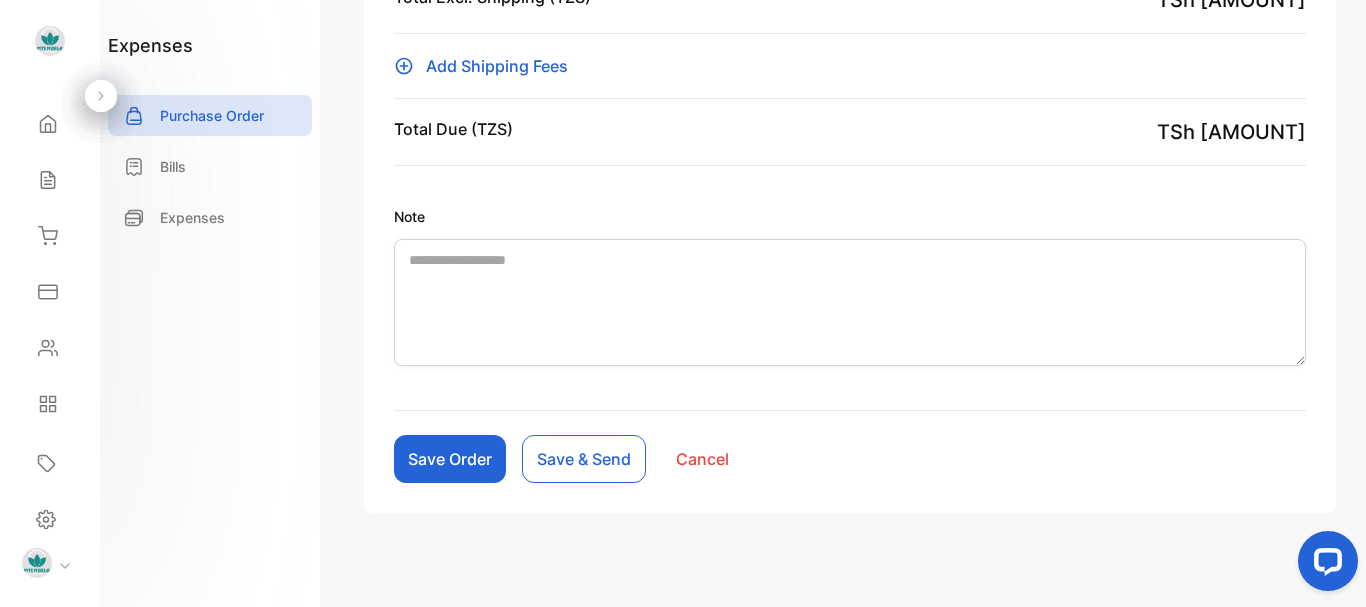 drag, startPoint x: 1365, startPoint y: 314, endPoint x: 71, endPoint y: 35, distance: 1323.736 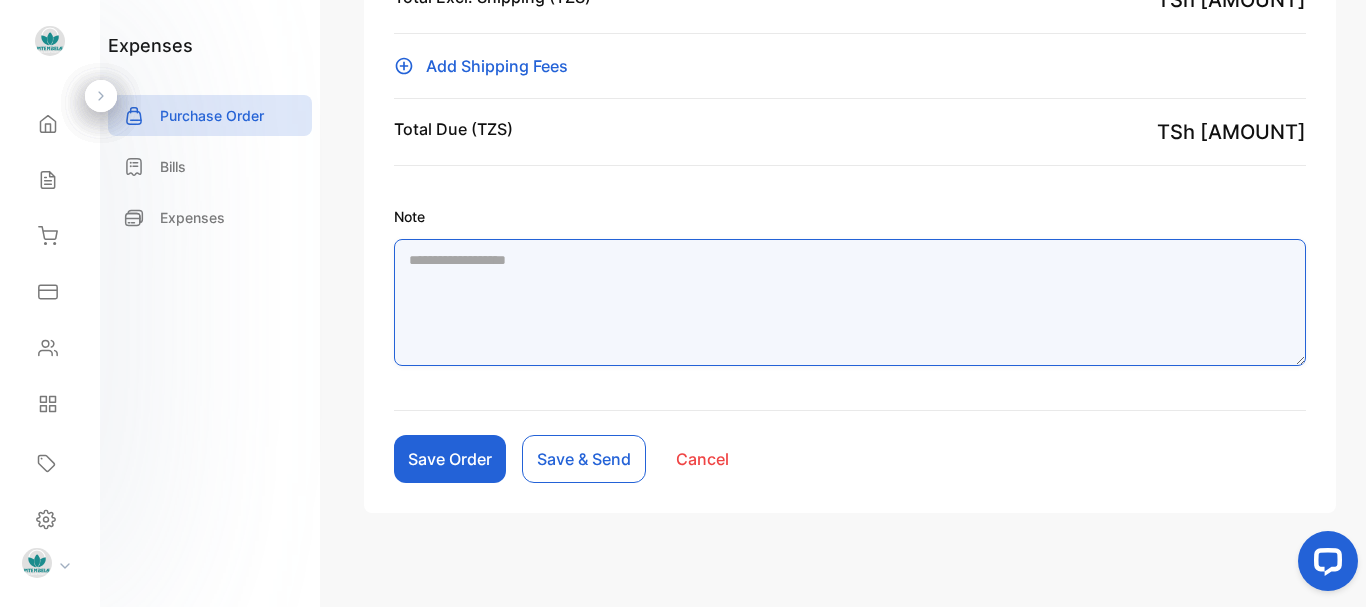 click on "Note" at bounding box center [850, 302] 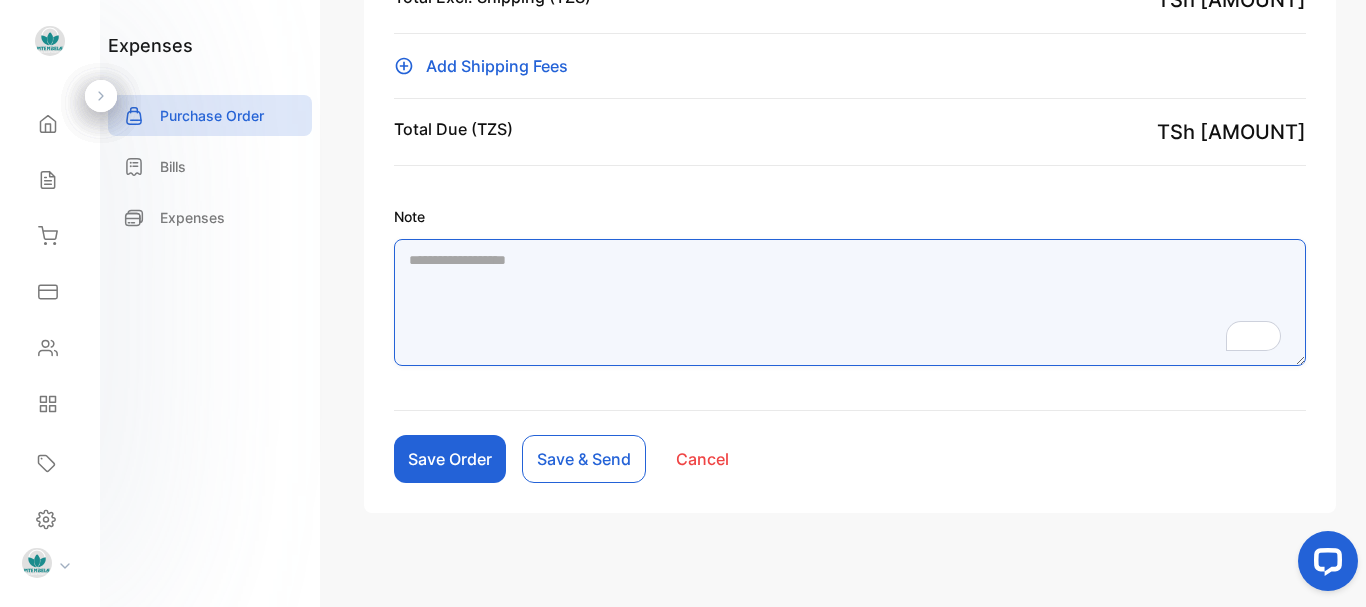scroll, scrollTop: 911, scrollLeft: 0, axis: vertical 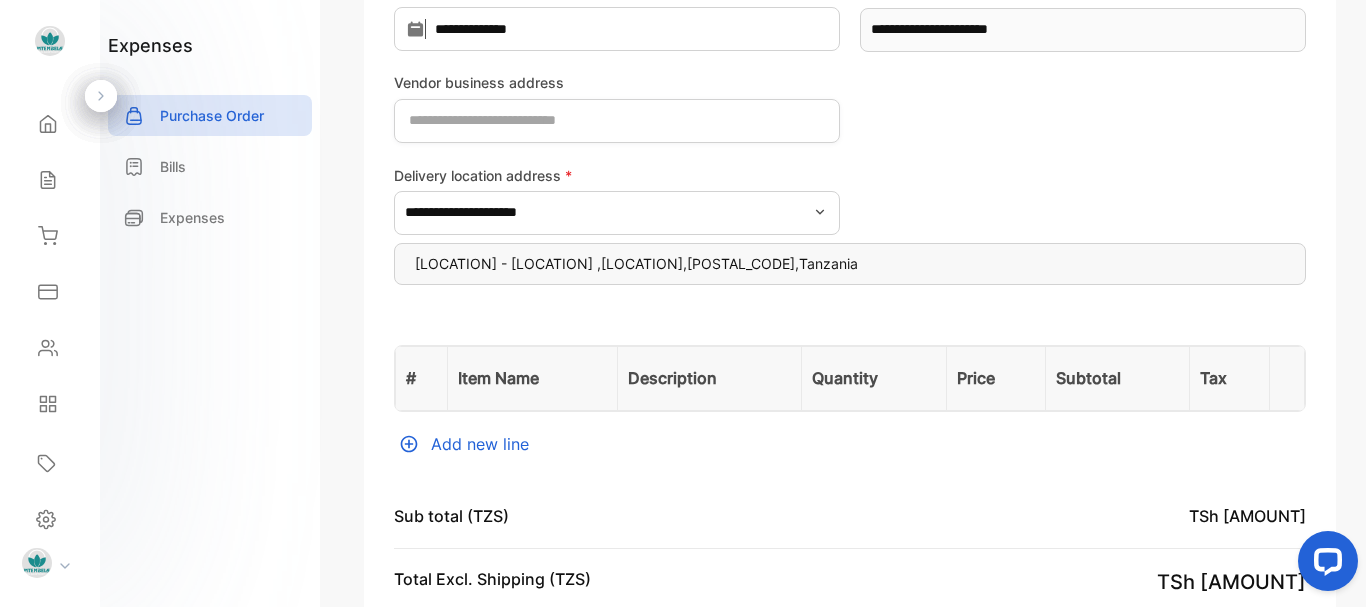 click on "Bills" at bounding box center [210, 166] 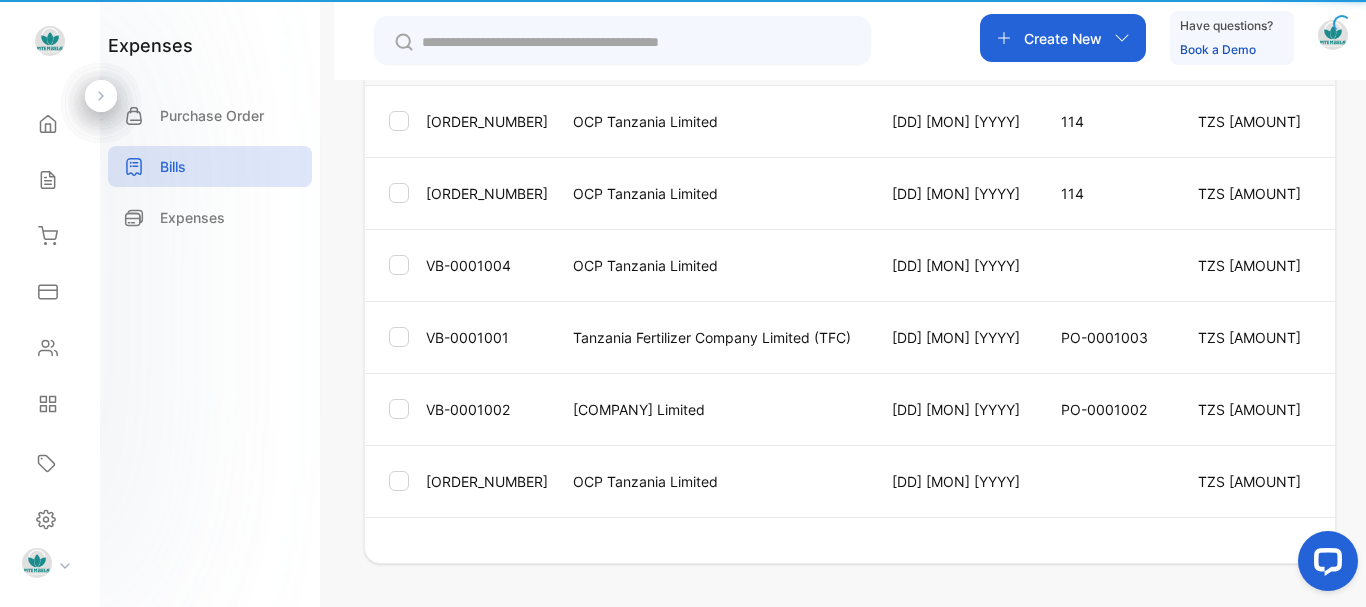 type on "**********" 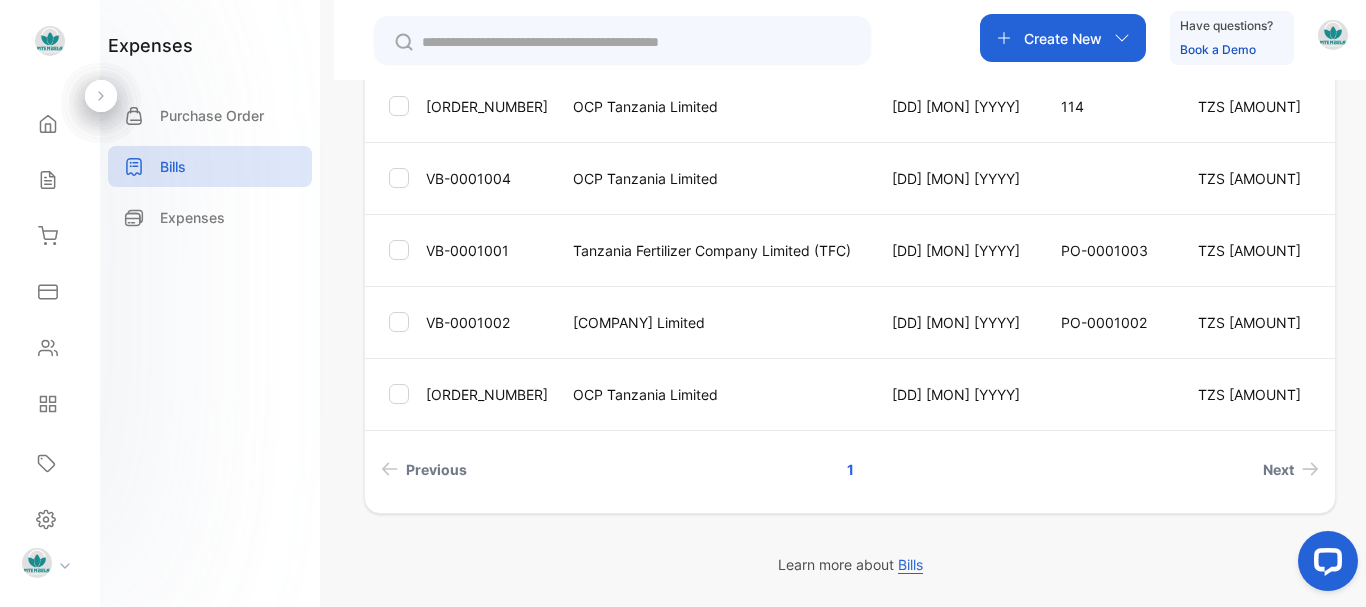 click on "Expenses" at bounding box center (192, 217) 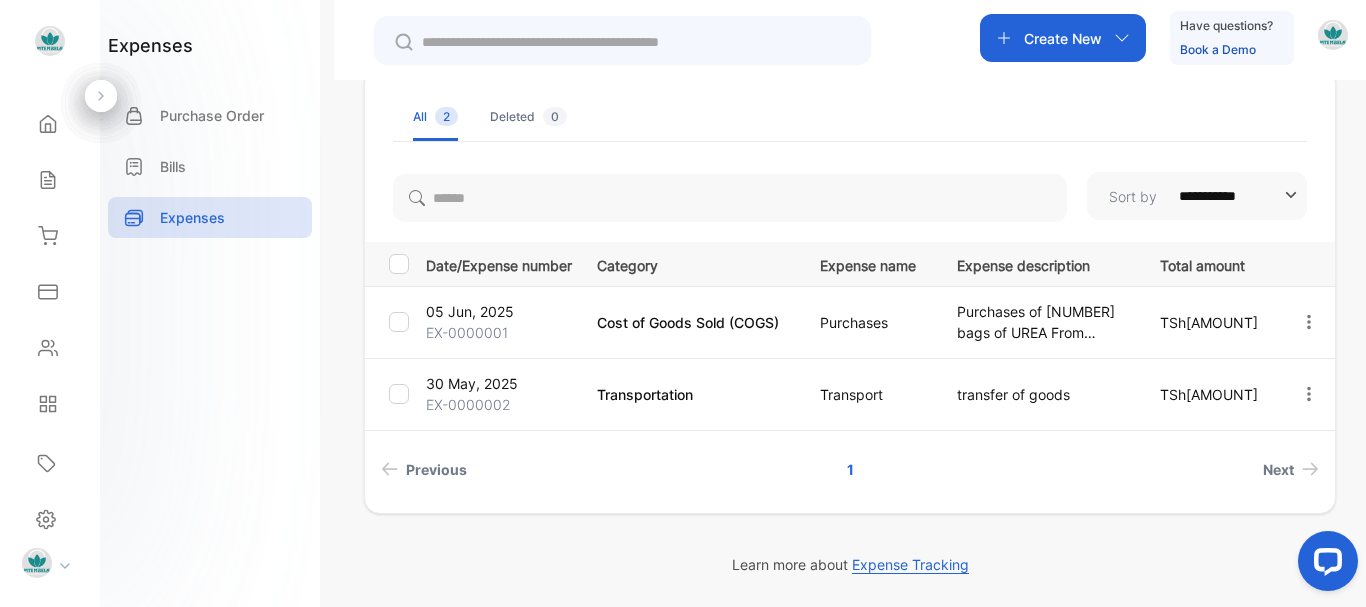 click on "transfer of goods" at bounding box center (1034, 394) 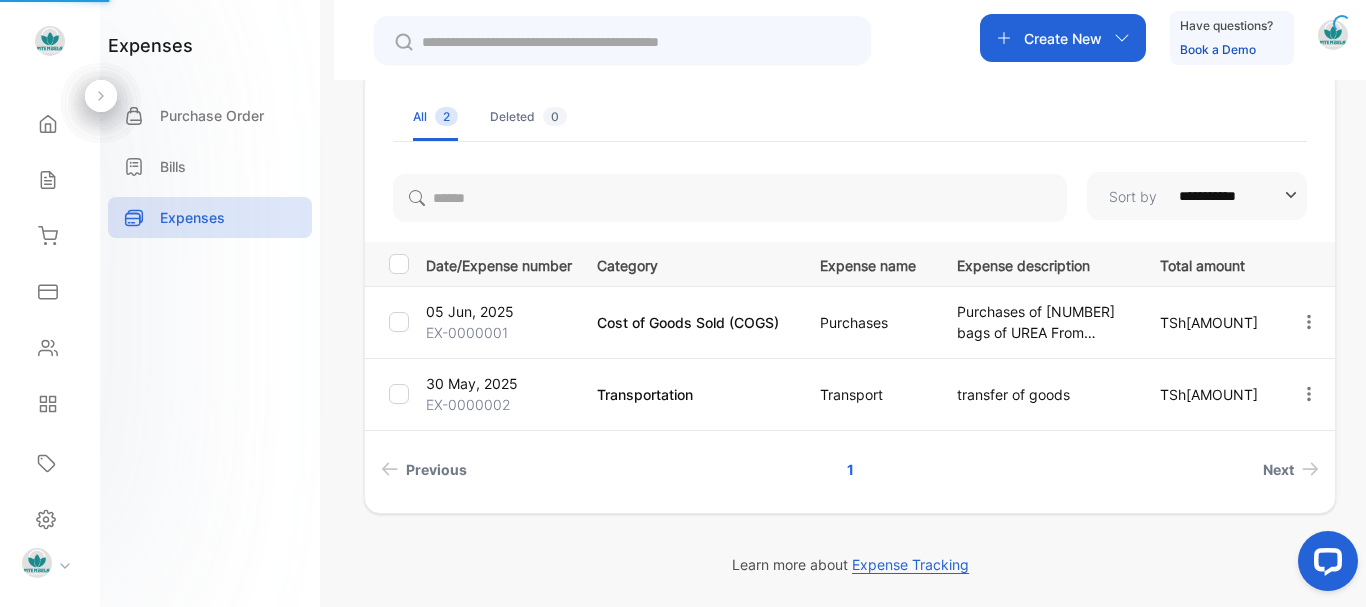 click on "Cost of Goods Sold (COGS)" at bounding box center [688, 322] 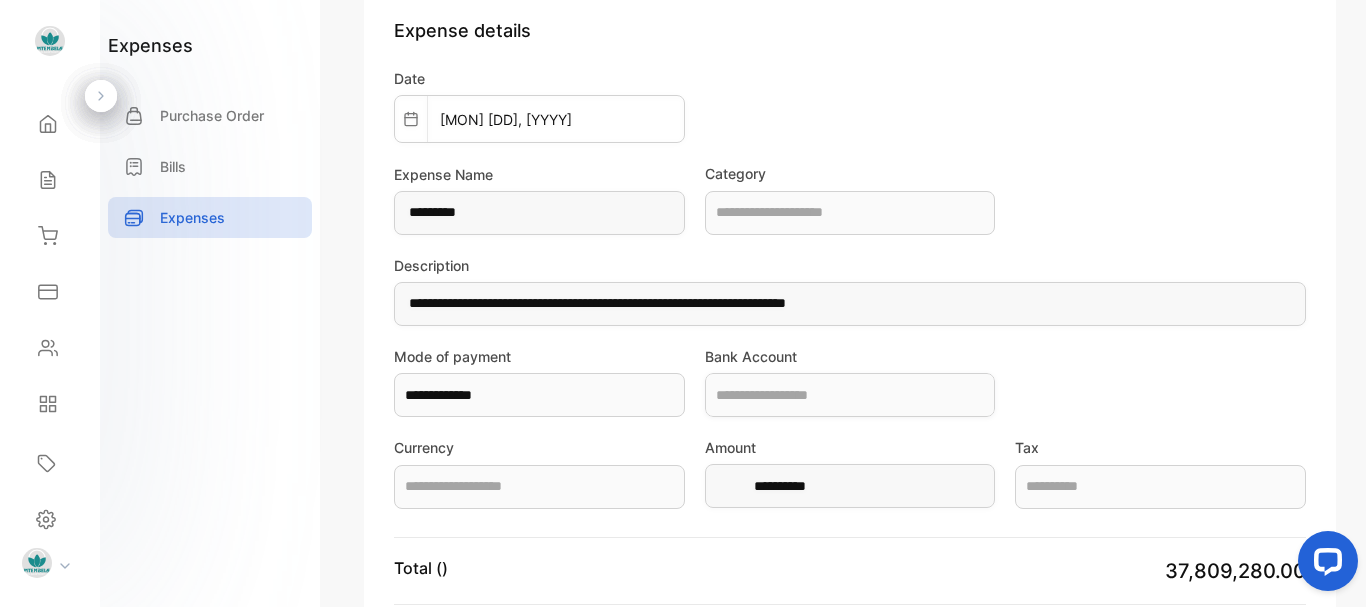 type on "*********" 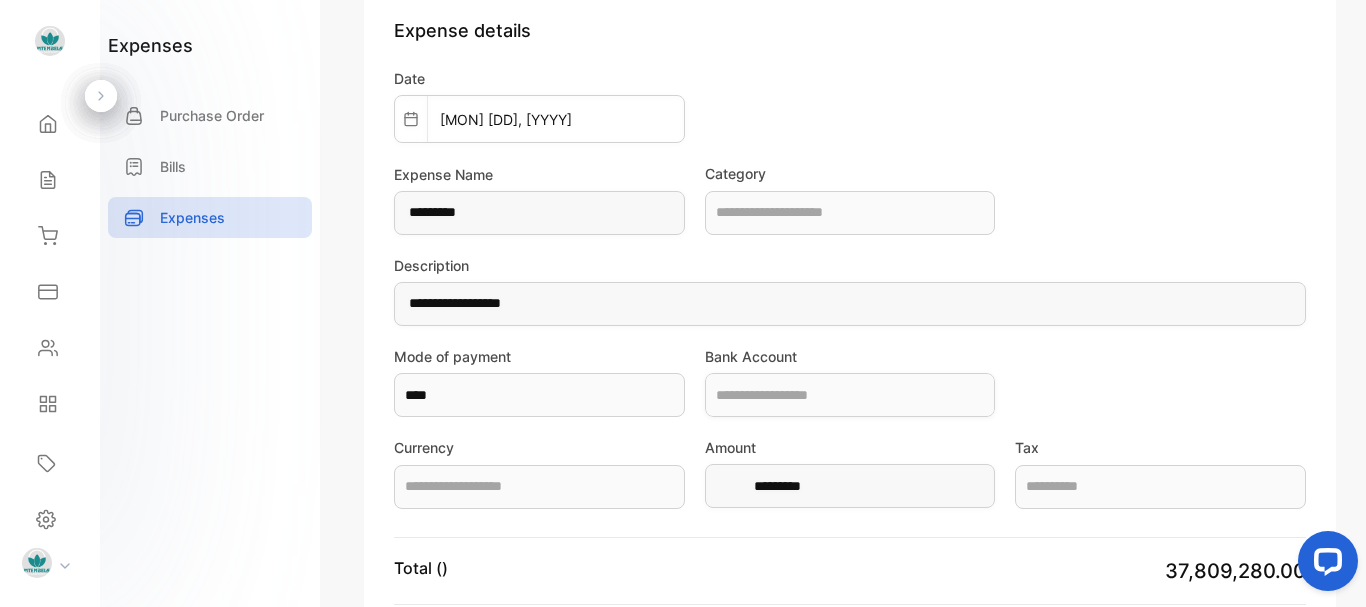 type on "*********" 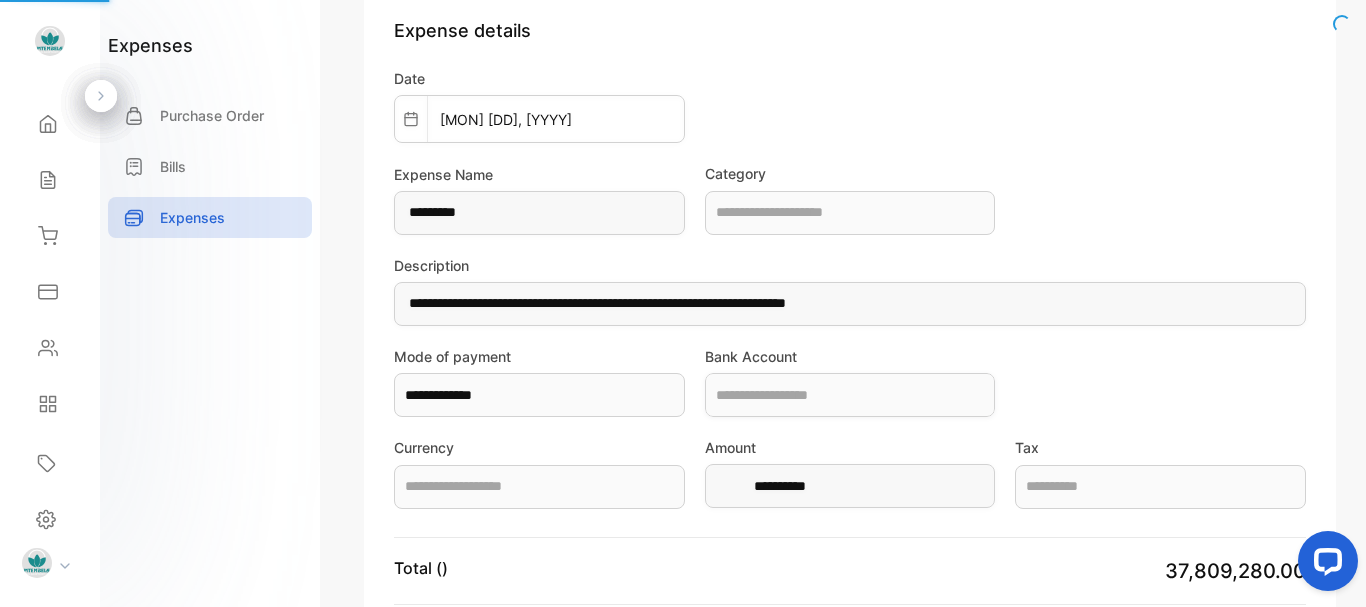 type on "**********" 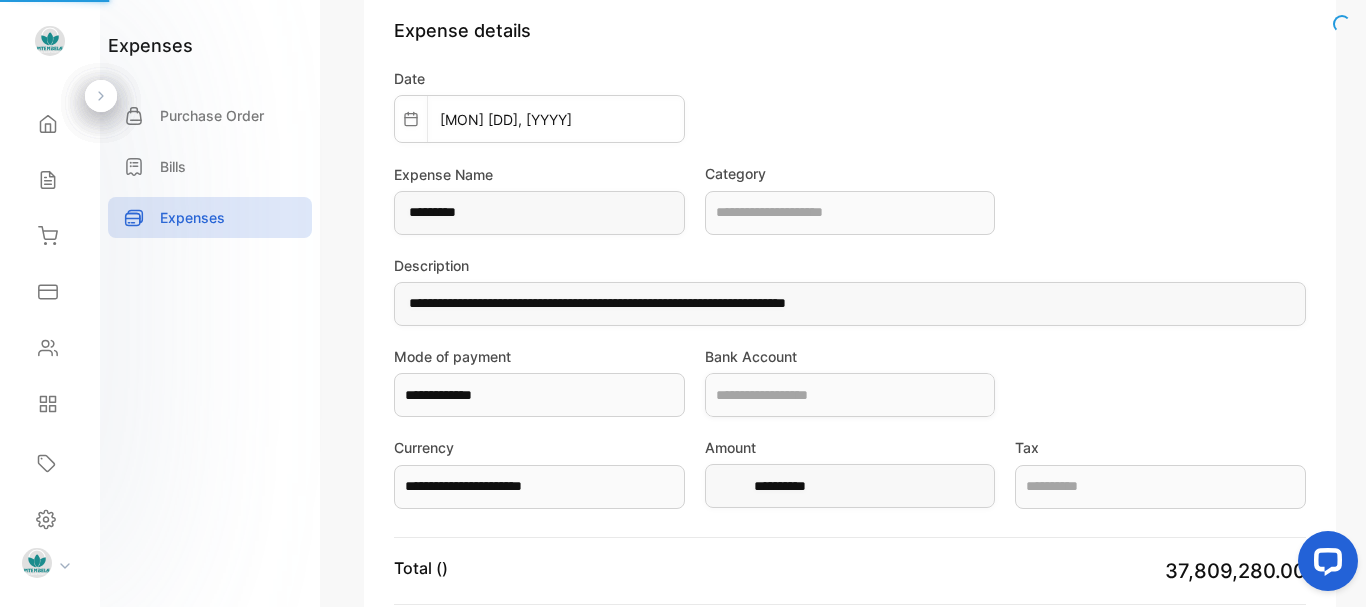type on "**********" 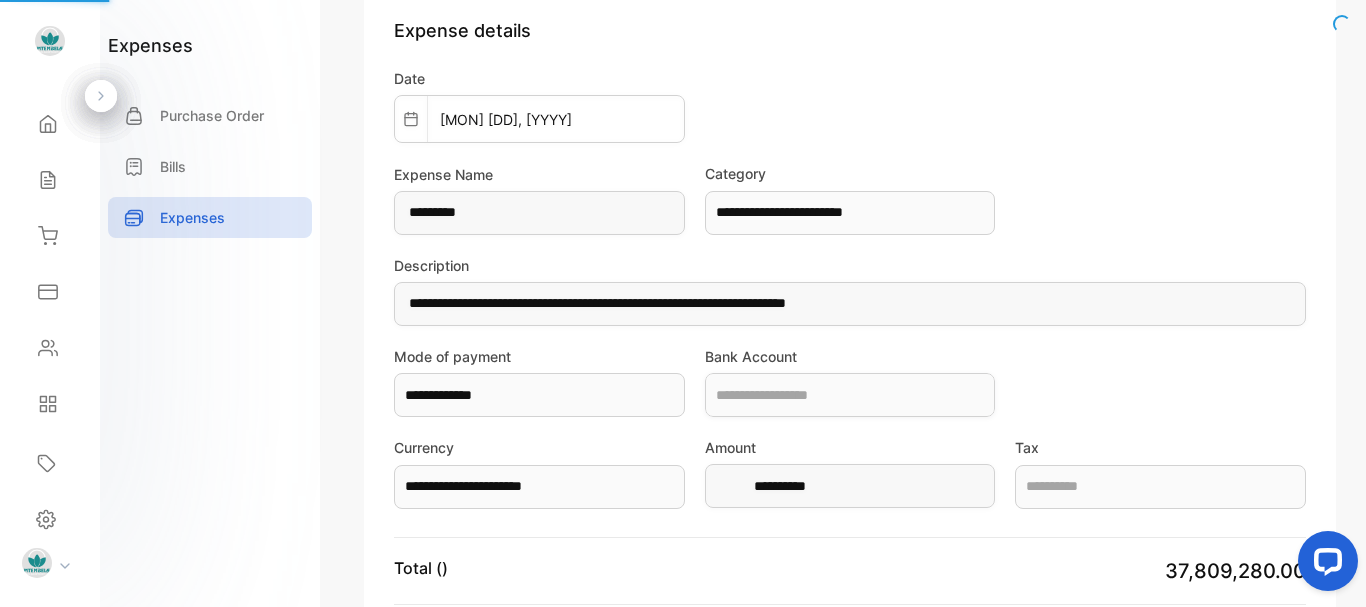 type on "**********" 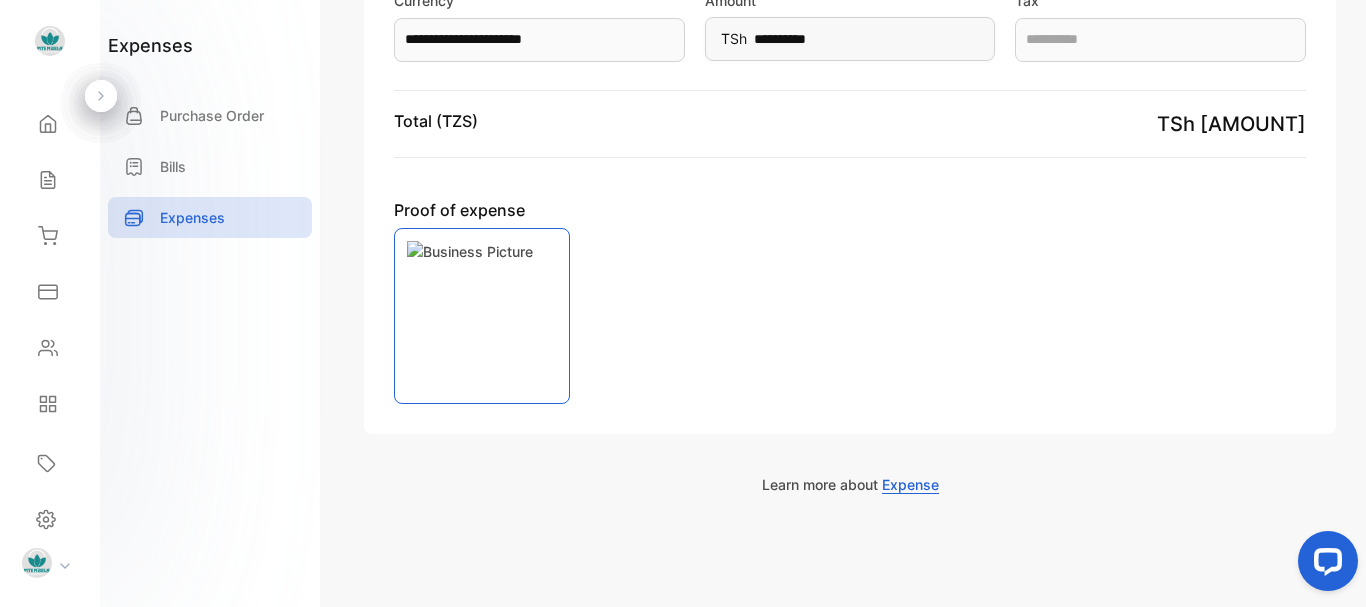 click at bounding box center [482, 316] 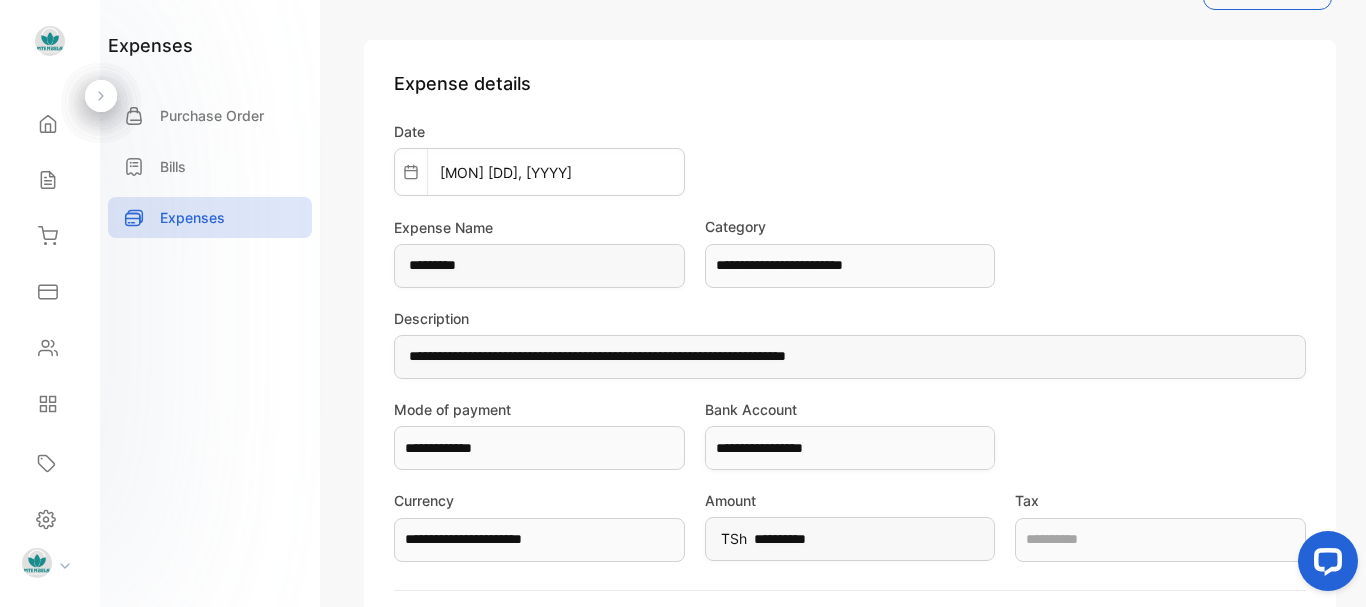scroll, scrollTop: 0, scrollLeft: 0, axis: both 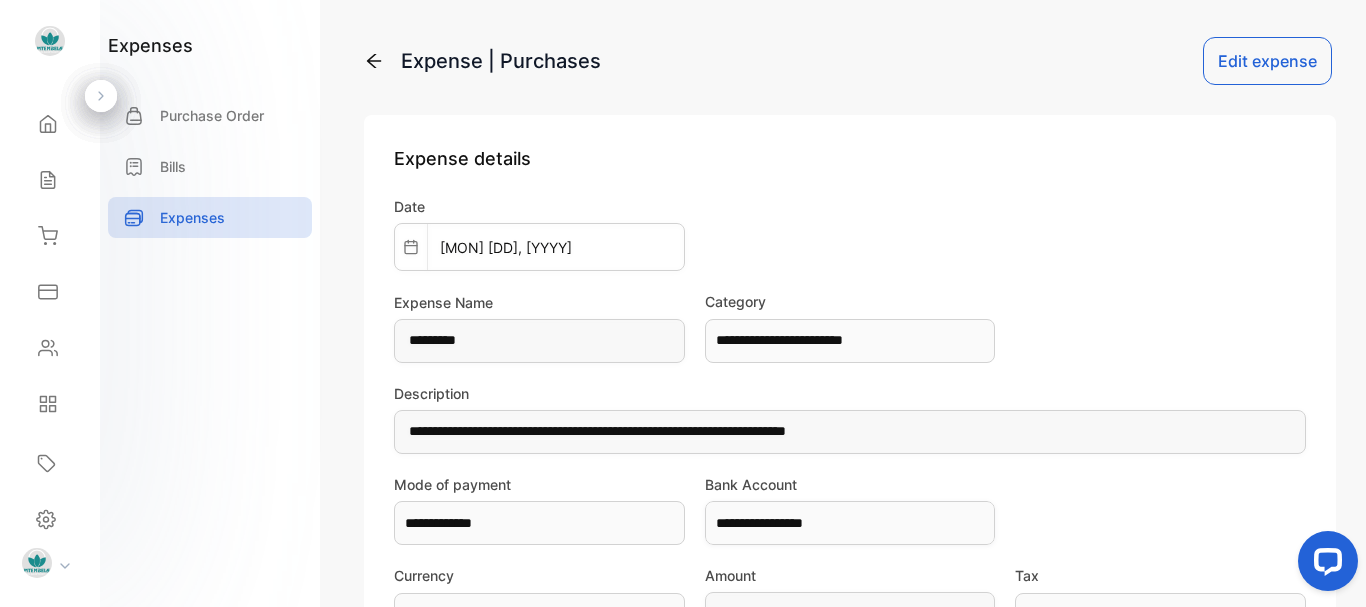 click 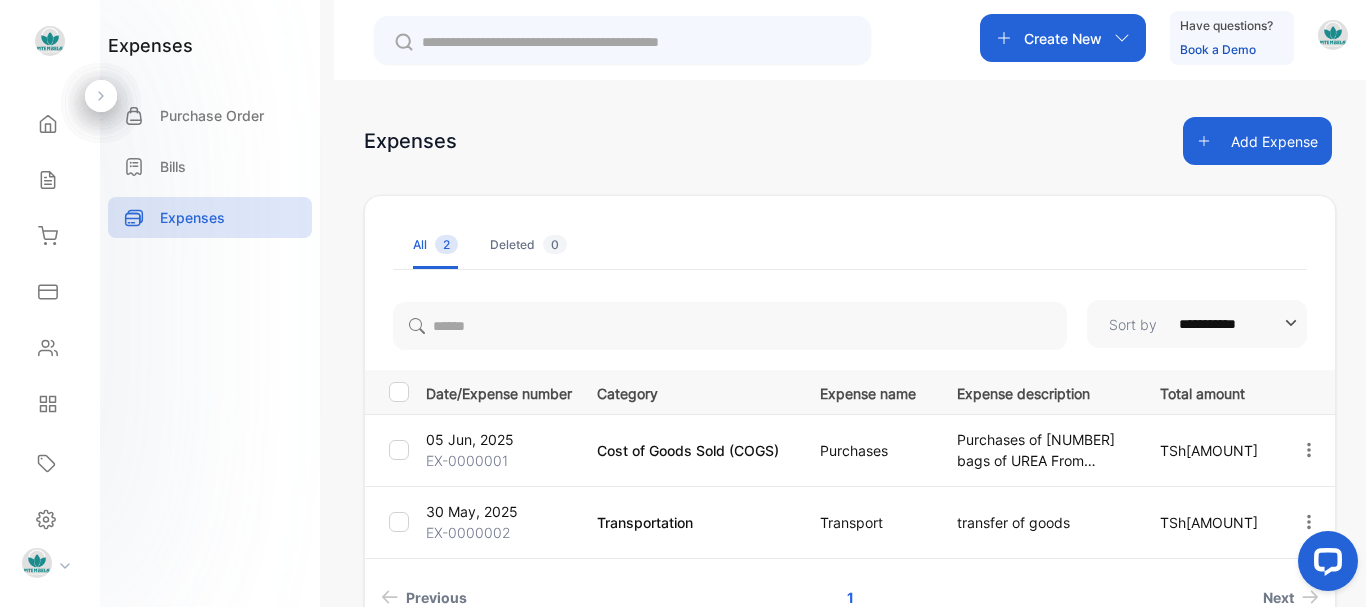 click on "Transportation" at bounding box center (684, 522) 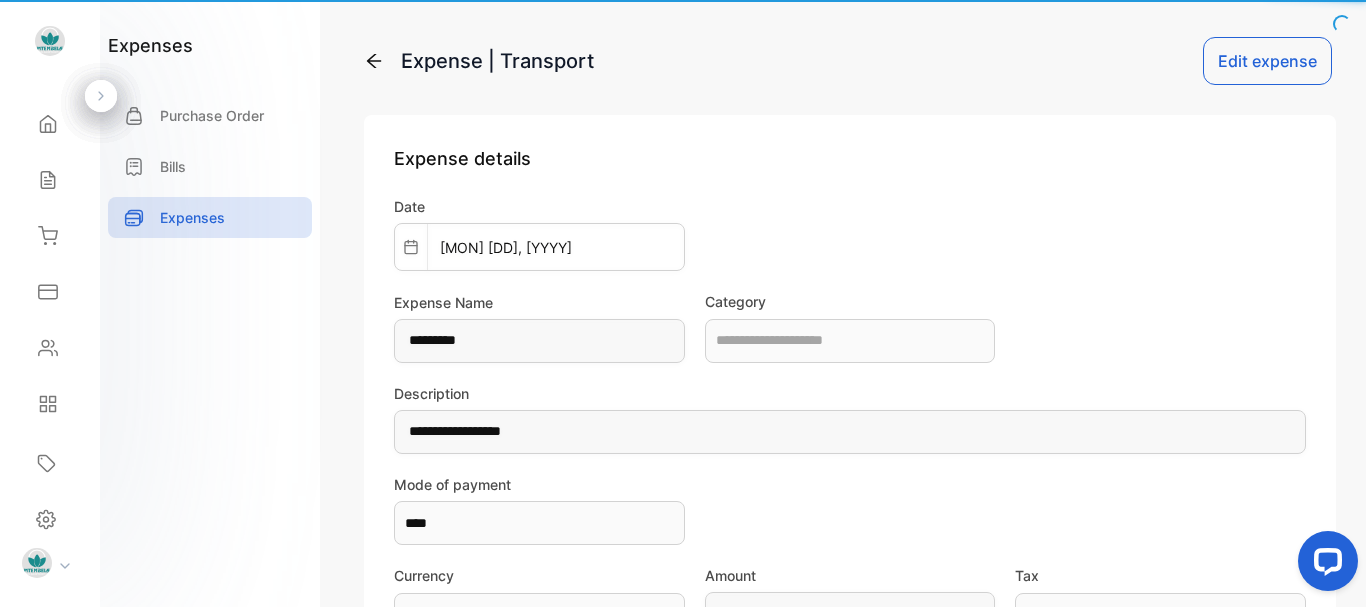 click at bounding box center [681, 523] 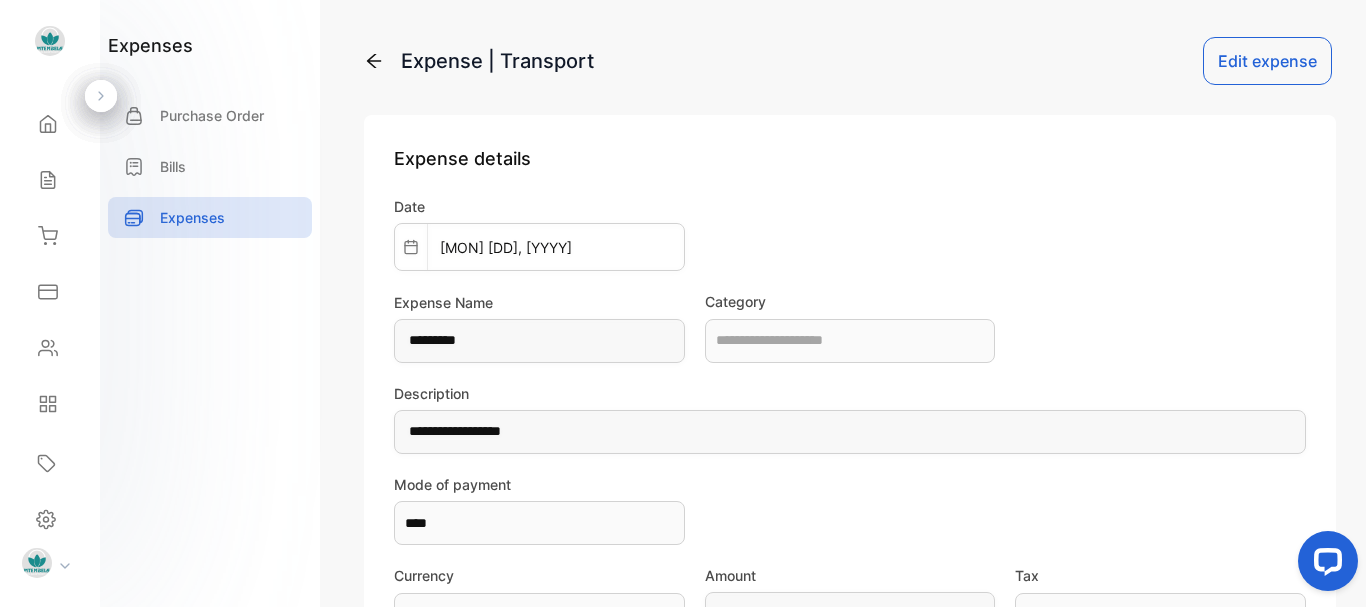 type on "**********" 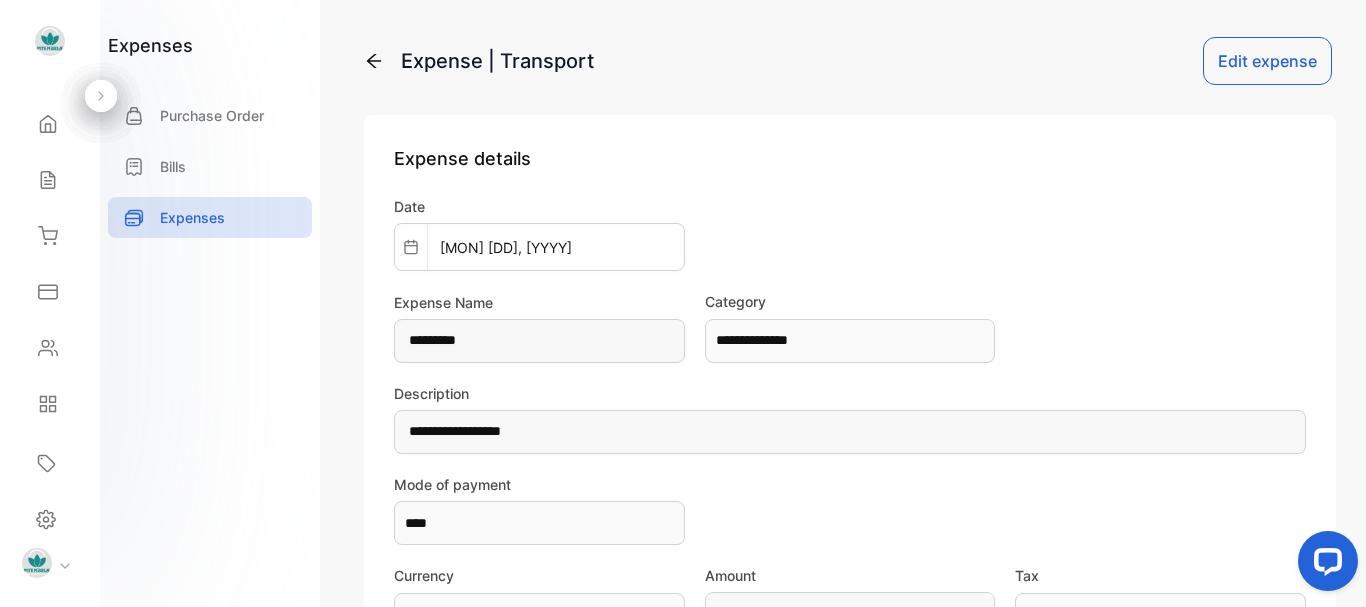 type on "**********" 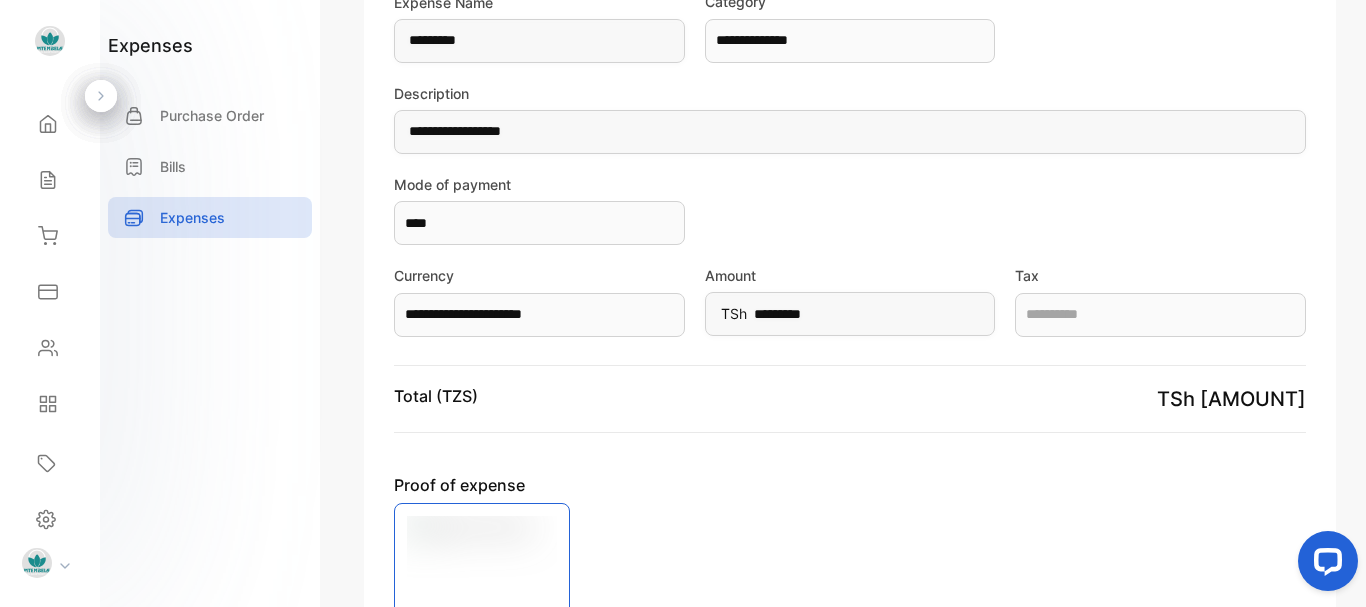 scroll, scrollTop: 575, scrollLeft: 0, axis: vertical 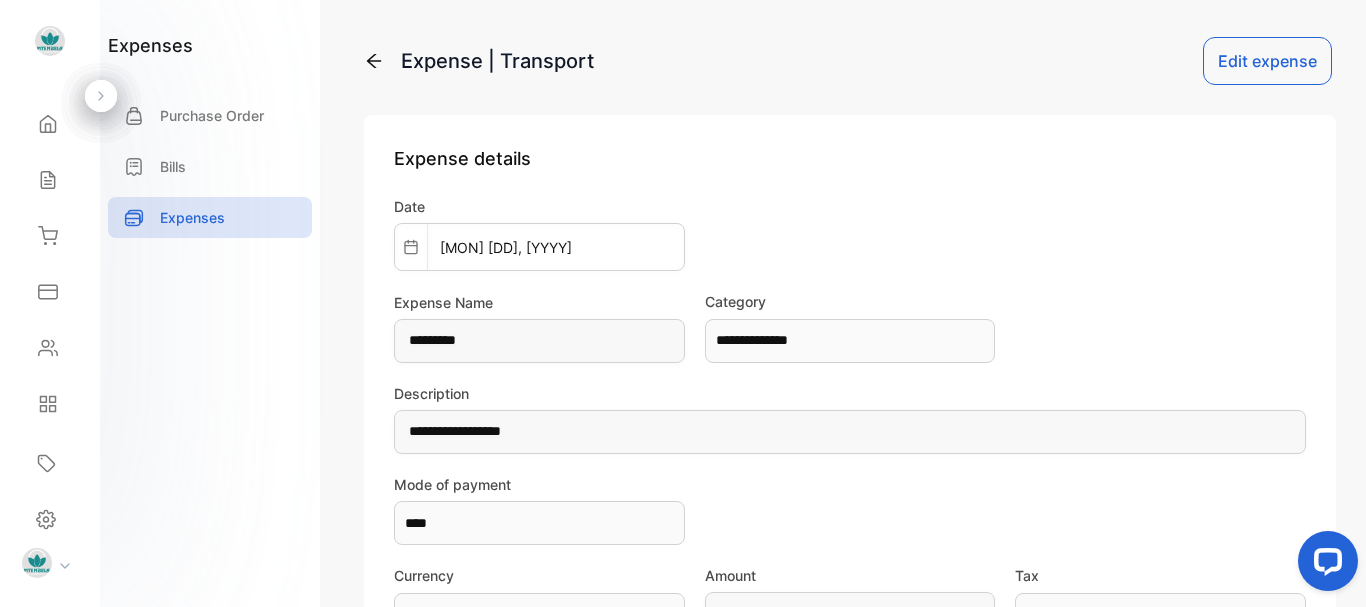 click 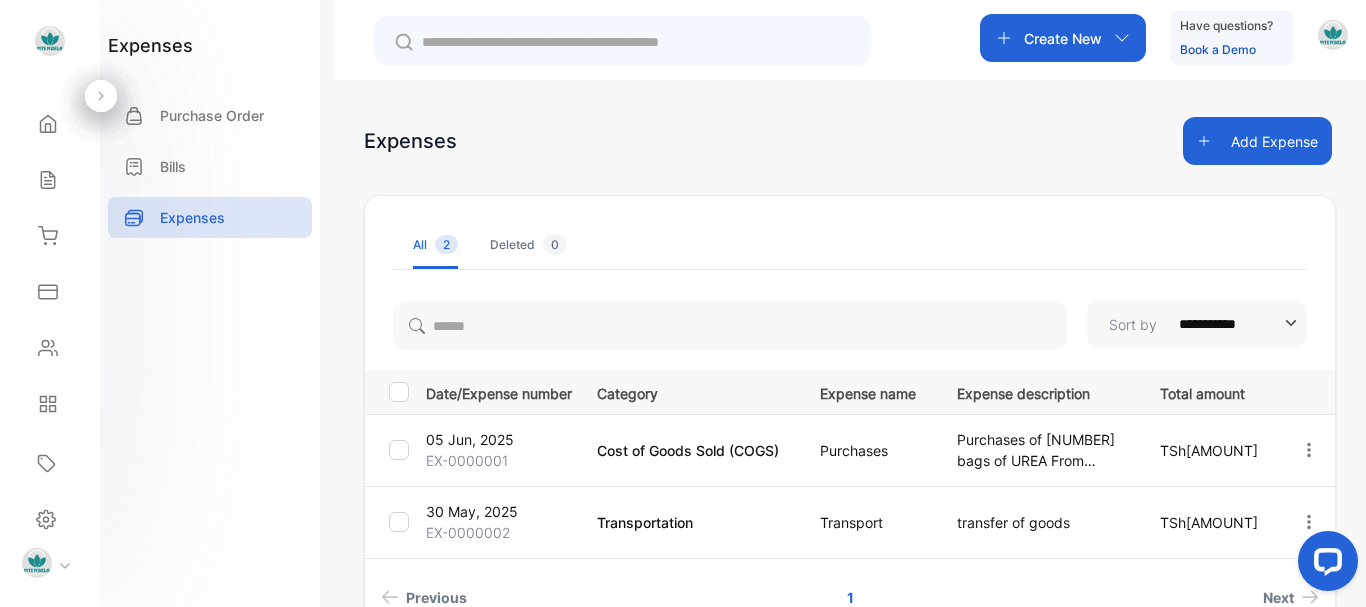 click on "Add Expense" at bounding box center (1257, 141) 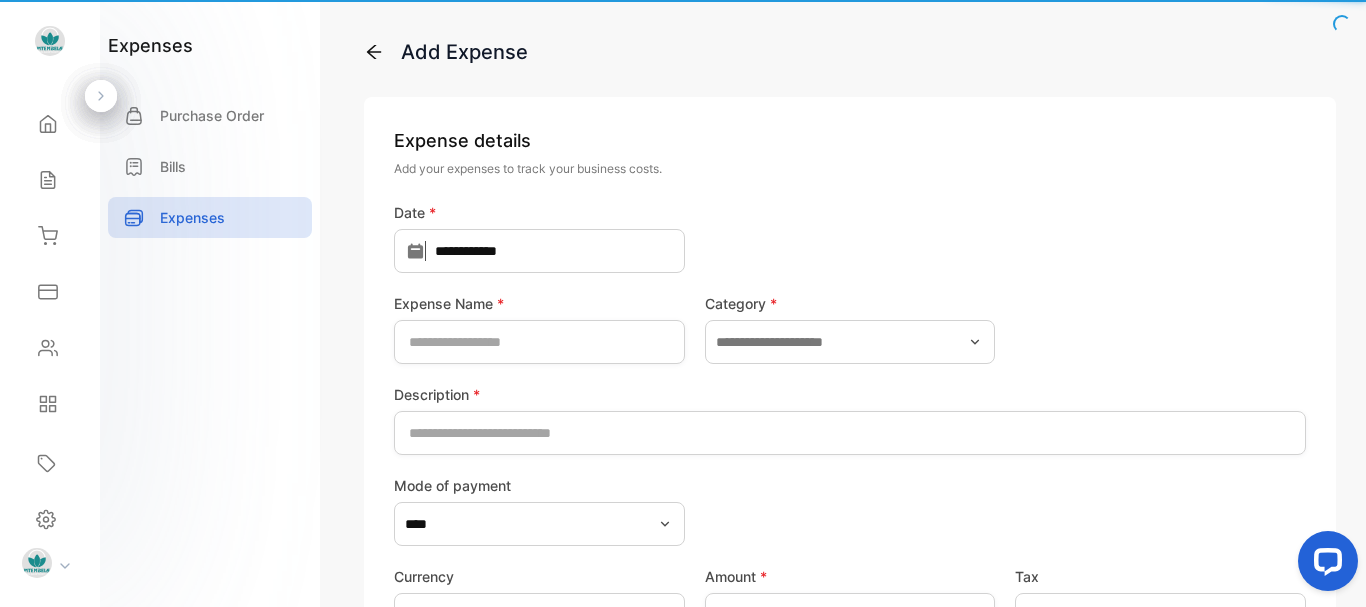 type on "**********" 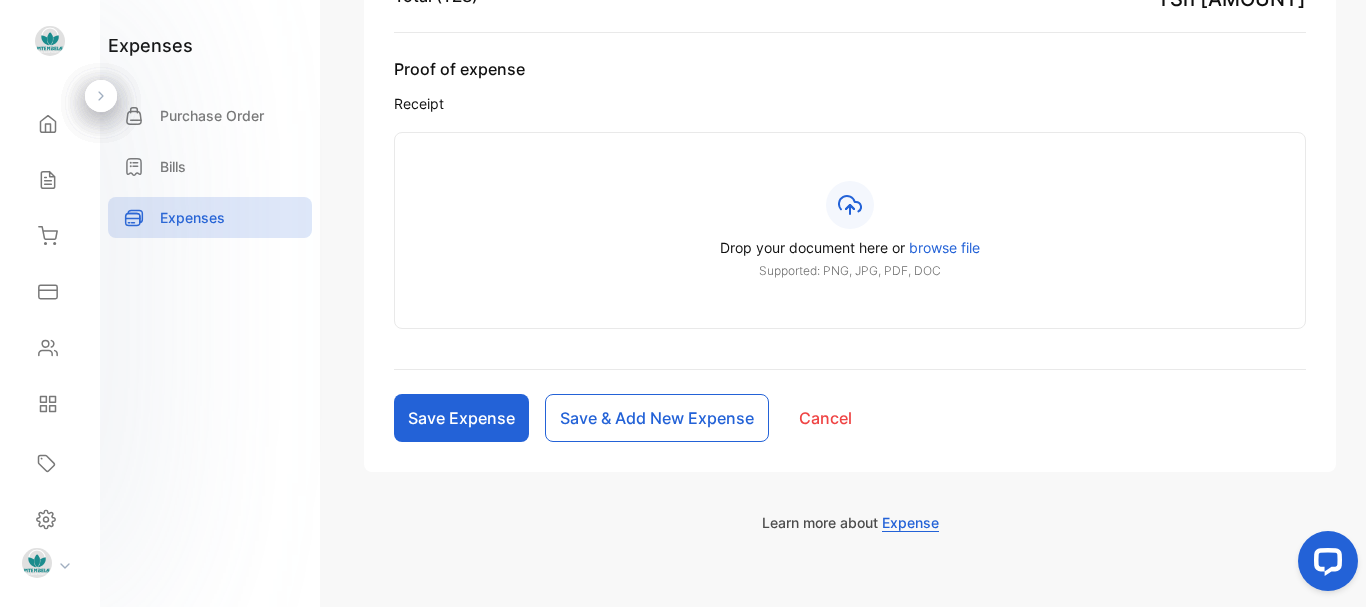 scroll, scrollTop: 738, scrollLeft: 0, axis: vertical 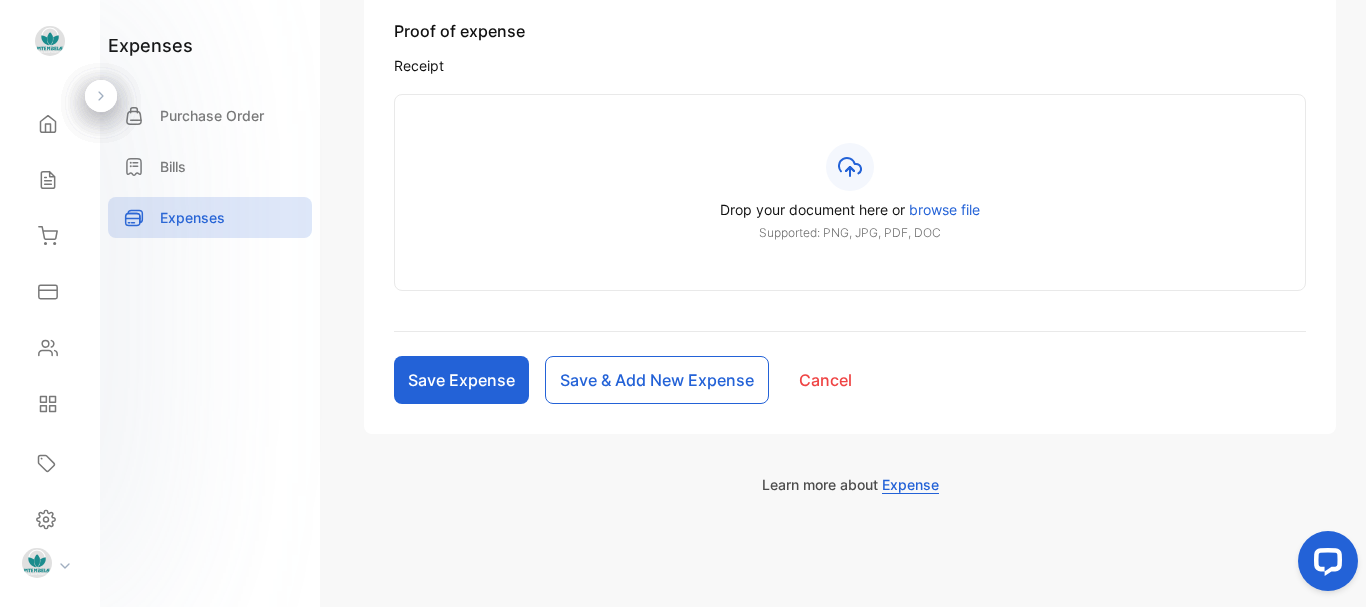 click on "Supported: PNG, JPG, PDF, DOC" at bounding box center (850, 233) 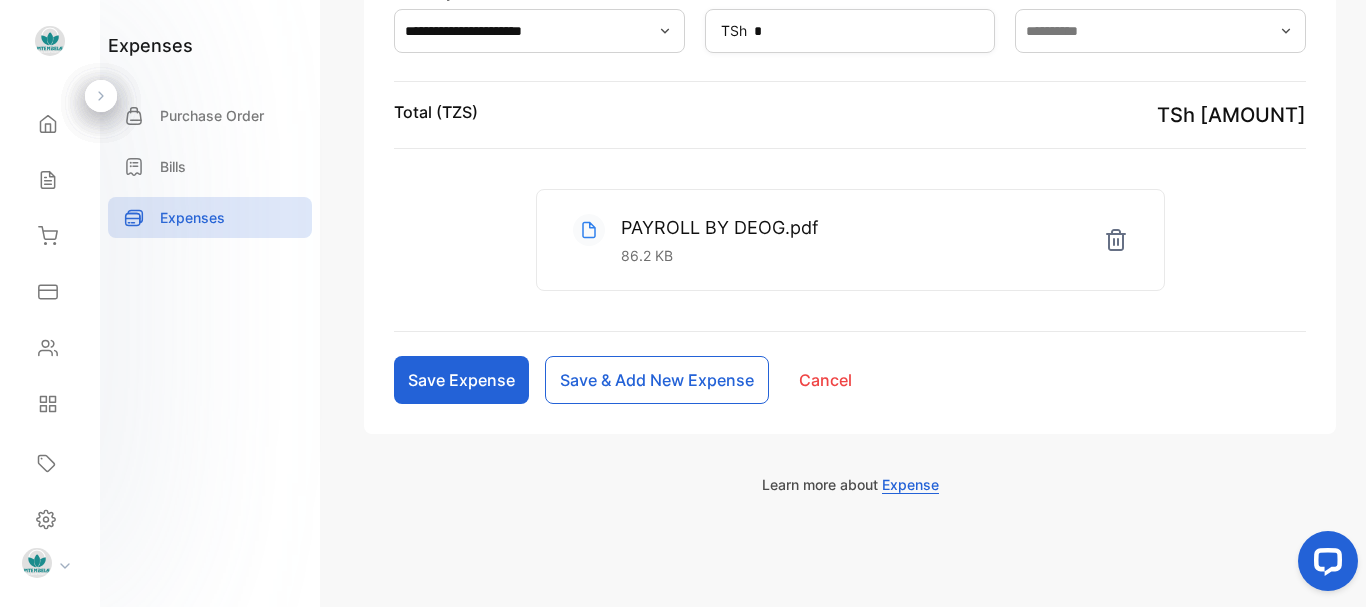 click 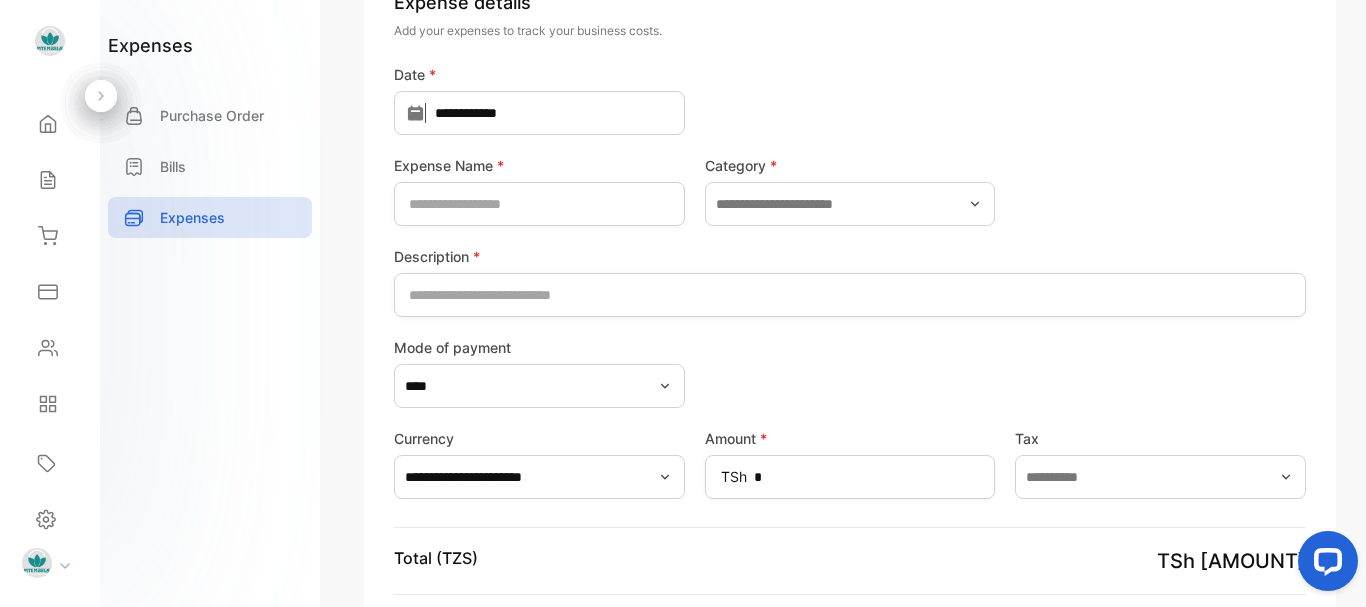 scroll, scrollTop: 0, scrollLeft: 0, axis: both 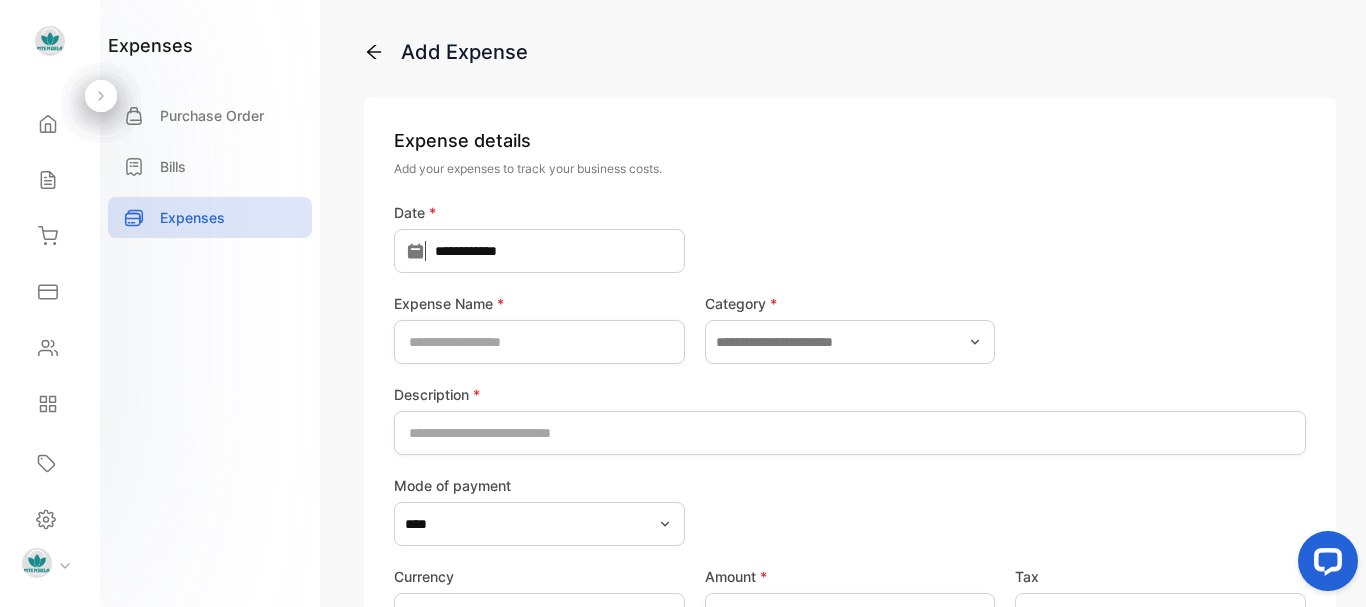 click on "Add Expense" at bounding box center [850, 52] 